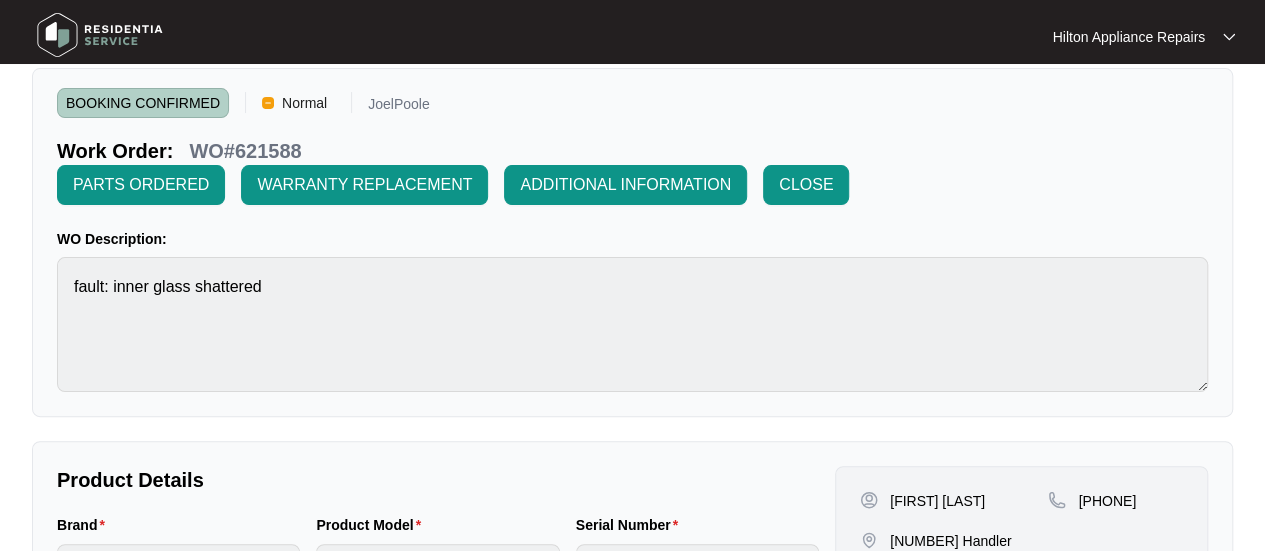 scroll, scrollTop: 0, scrollLeft: 0, axis: both 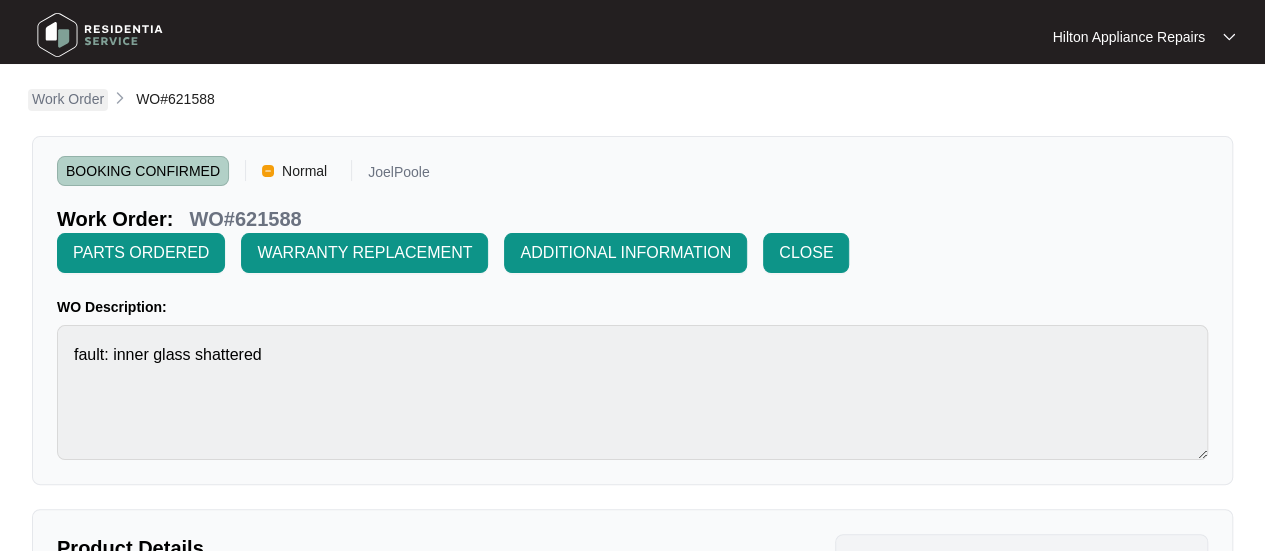 click on "Work Order" at bounding box center [68, 99] 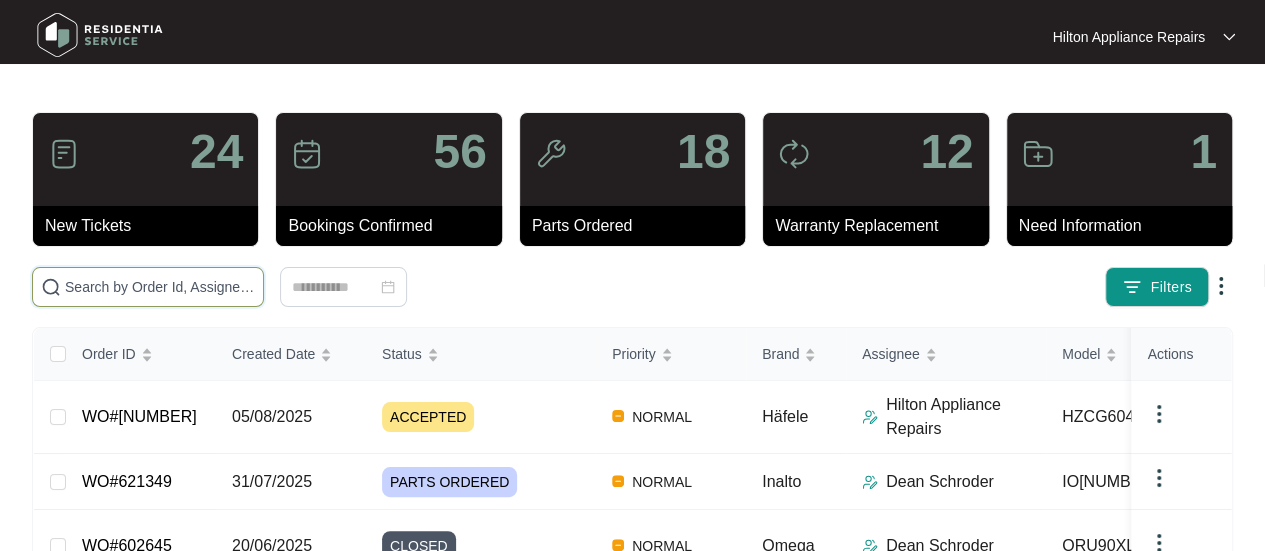 click at bounding box center [160, 287] 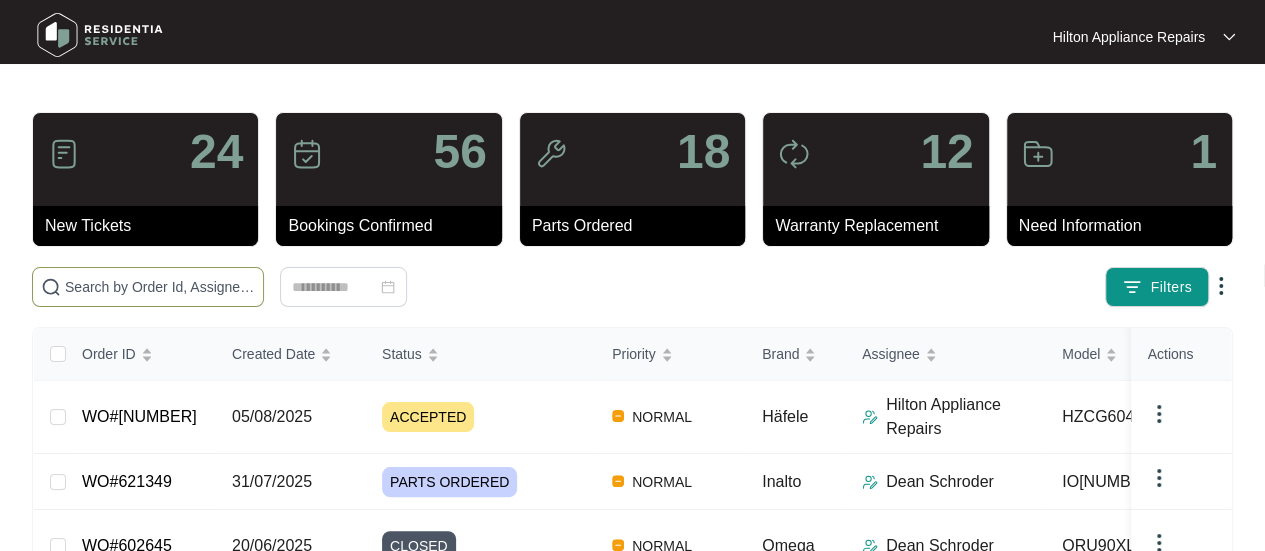 paste on "WO#621601" 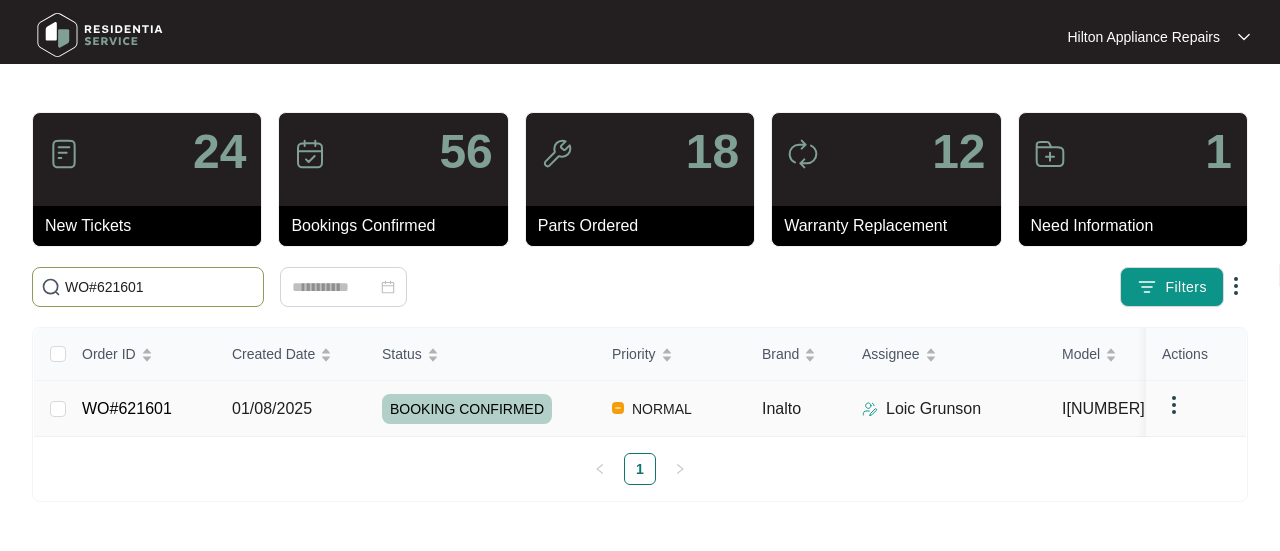 type on "WO#621601" 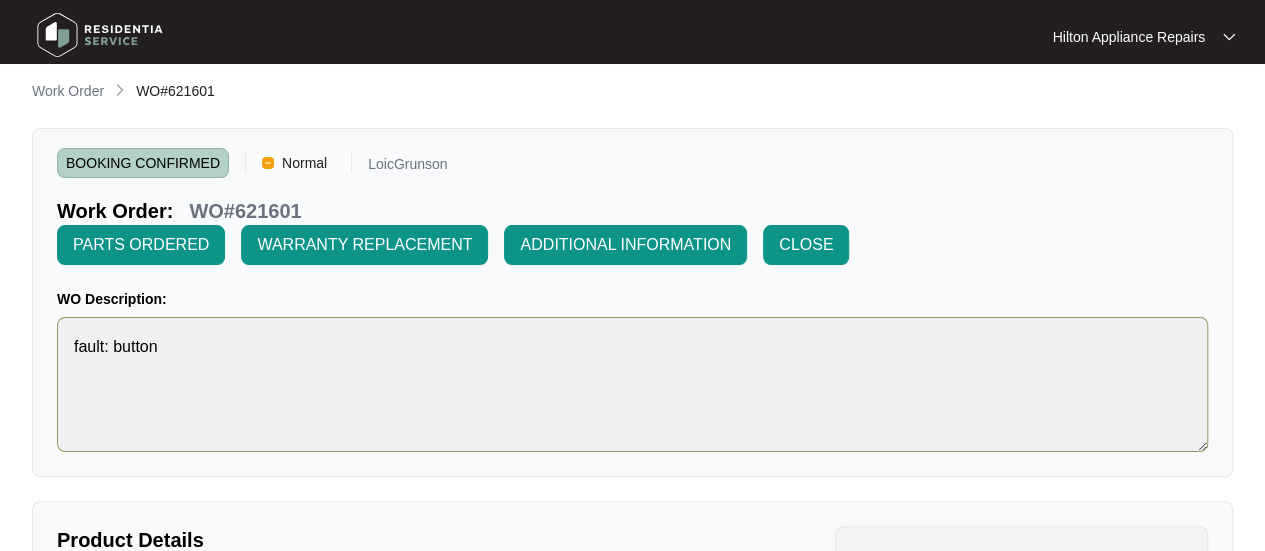 scroll, scrollTop: 0, scrollLeft: 0, axis: both 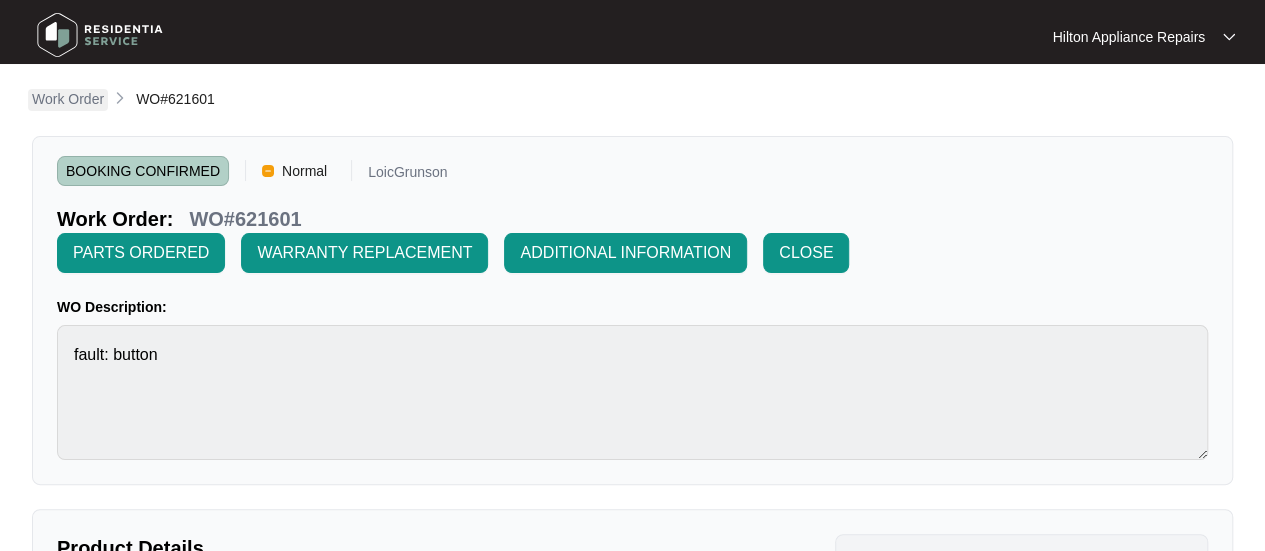 click on "Work Order" at bounding box center [68, 99] 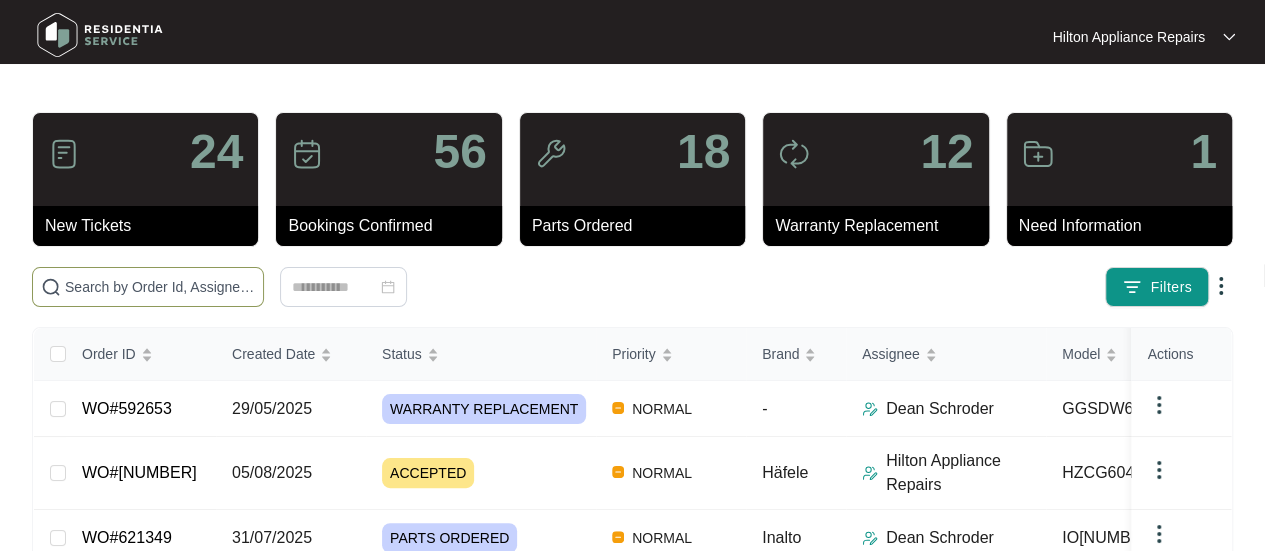 click at bounding box center (160, 287) 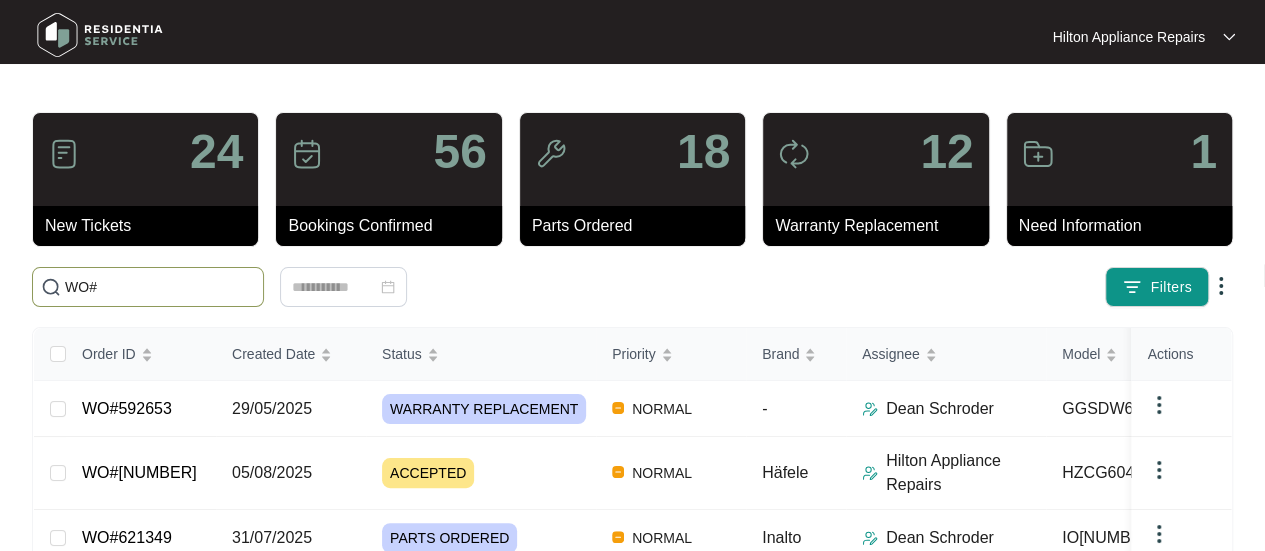 paste on "[NUMBER]" 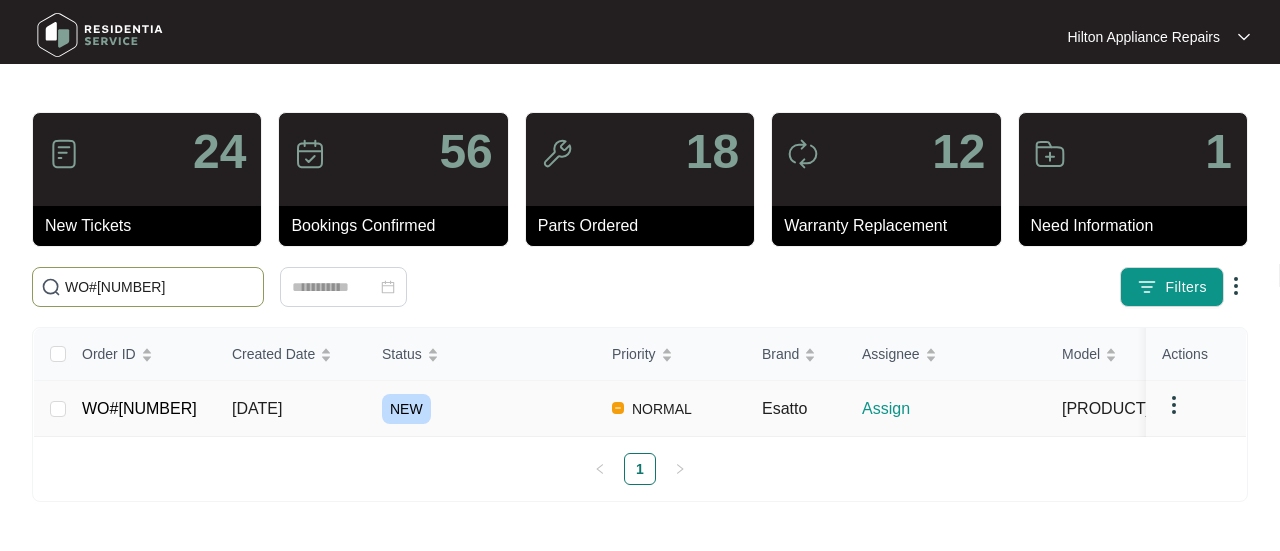 type on "WO#[NUMBER]" 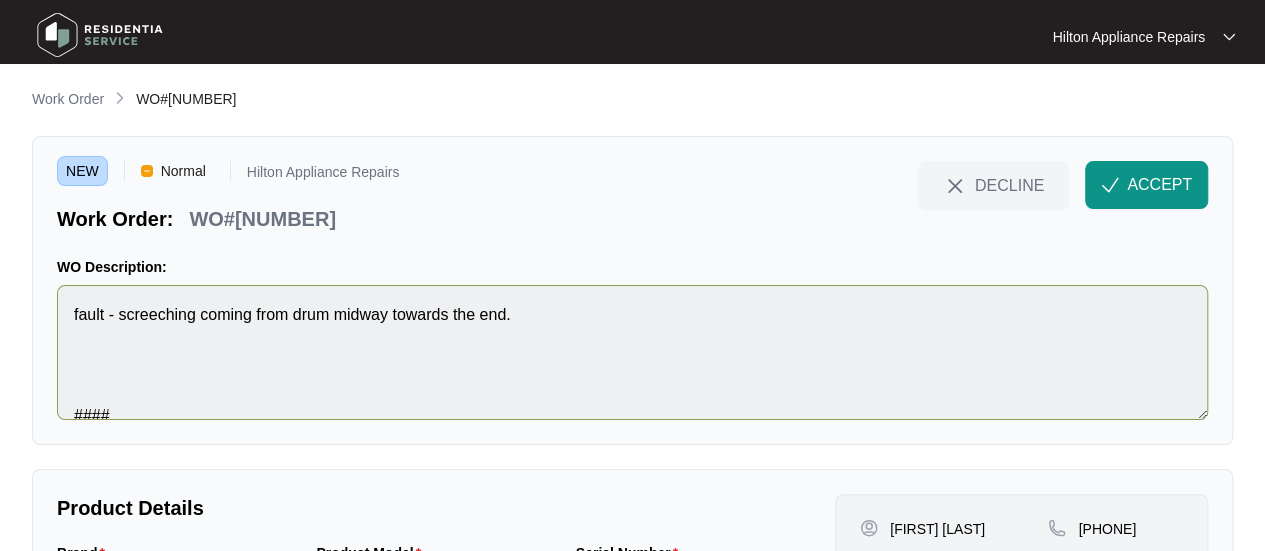 scroll, scrollTop: 25, scrollLeft: 0, axis: vertical 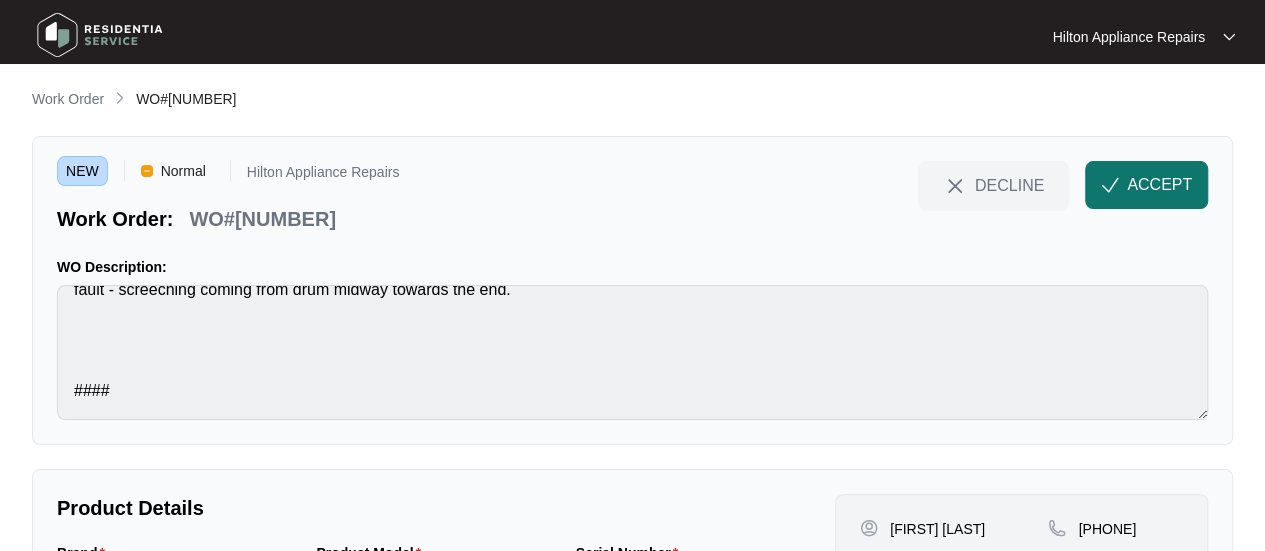 click on "ACCEPT" at bounding box center (1159, 185) 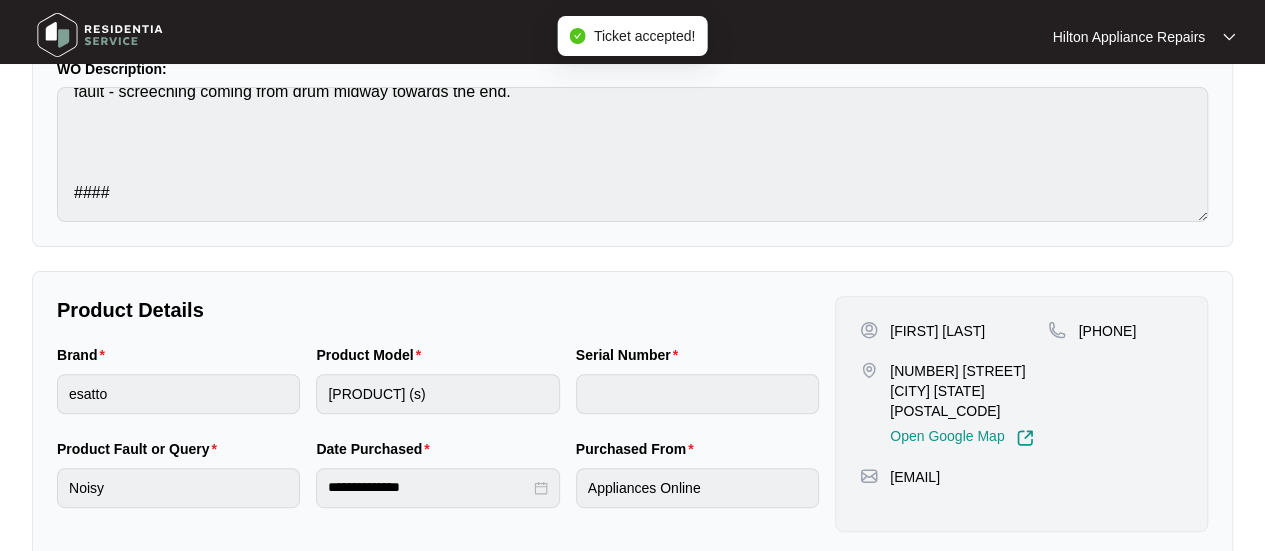 scroll, scrollTop: 200, scrollLeft: 0, axis: vertical 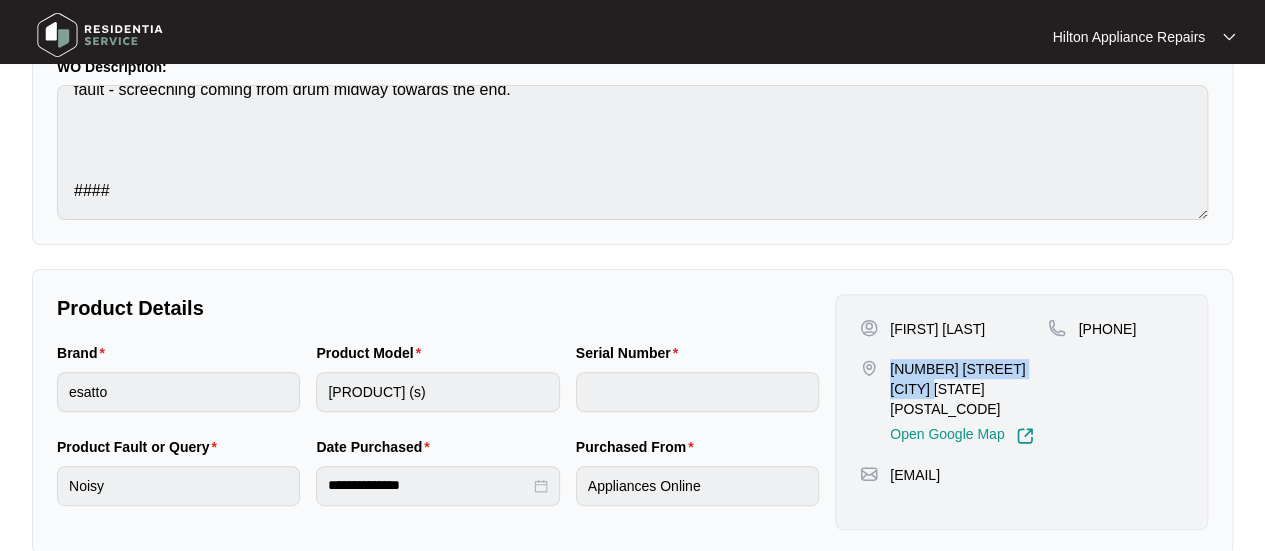 drag, startPoint x: 943, startPoint y: 384, endPoint x: 890, endPoint y: 370, distance: 54.81788 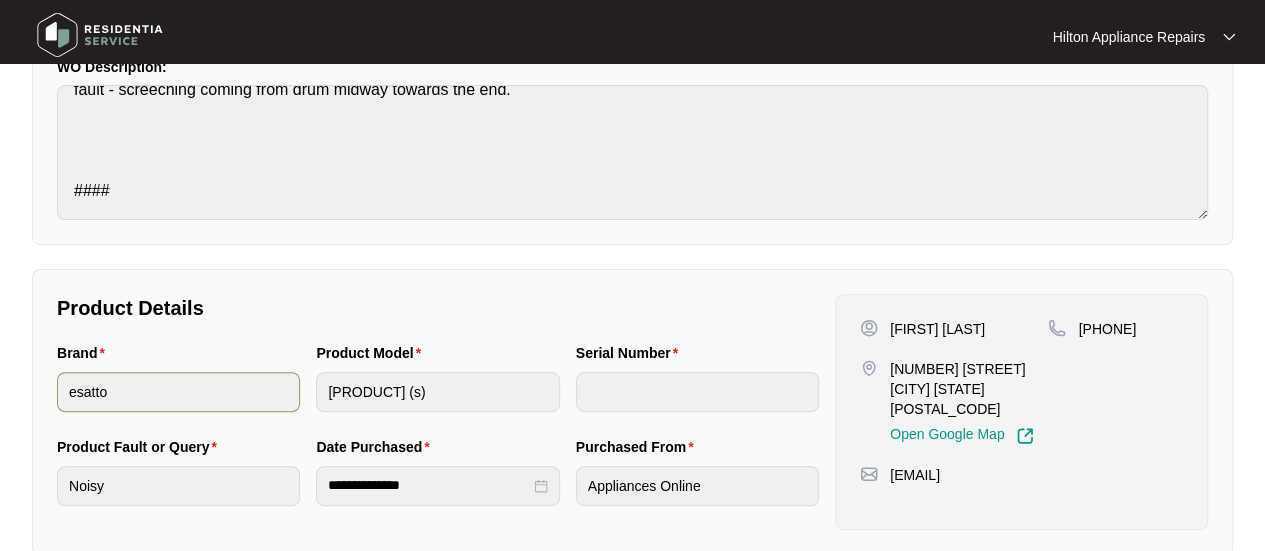 click on "Brand esatto Product Model ETLW100B (s) Serial Number" at bounding box center [438, 389] 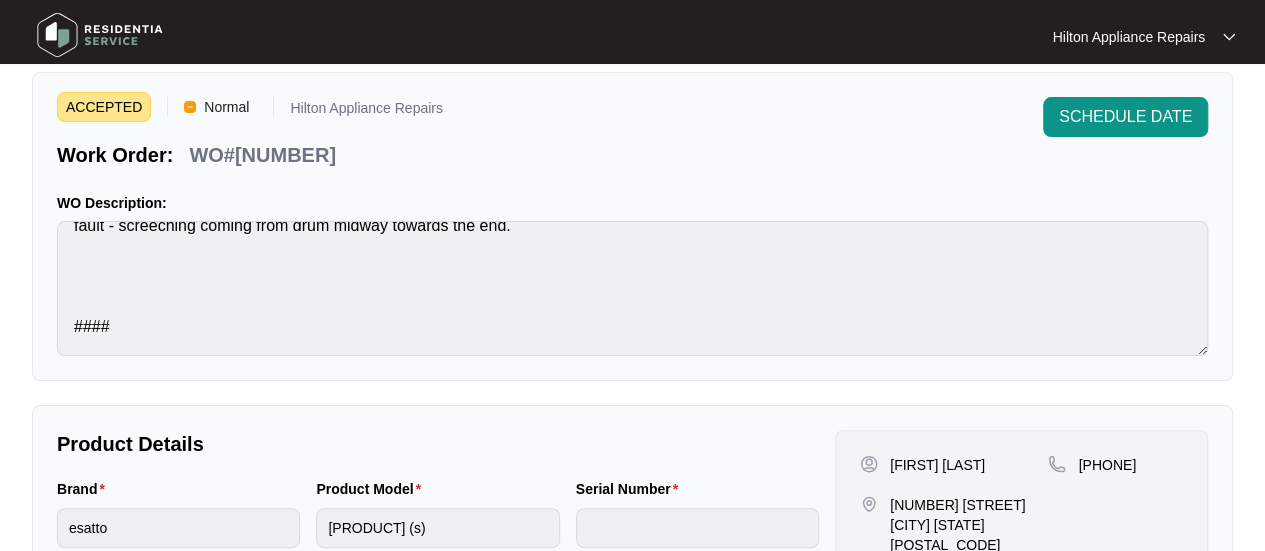 scroll, scrollTop: 0, scrollLeft: 0, axis: both 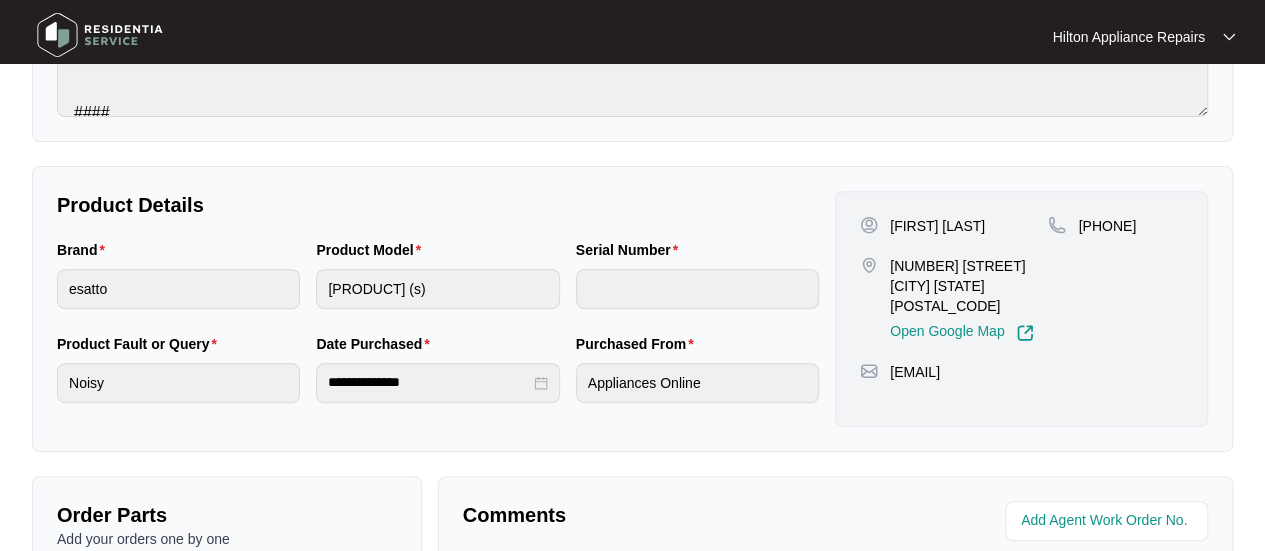 click on "Product Model [PRODUCT] (s)" at bounding box center (437, 286) 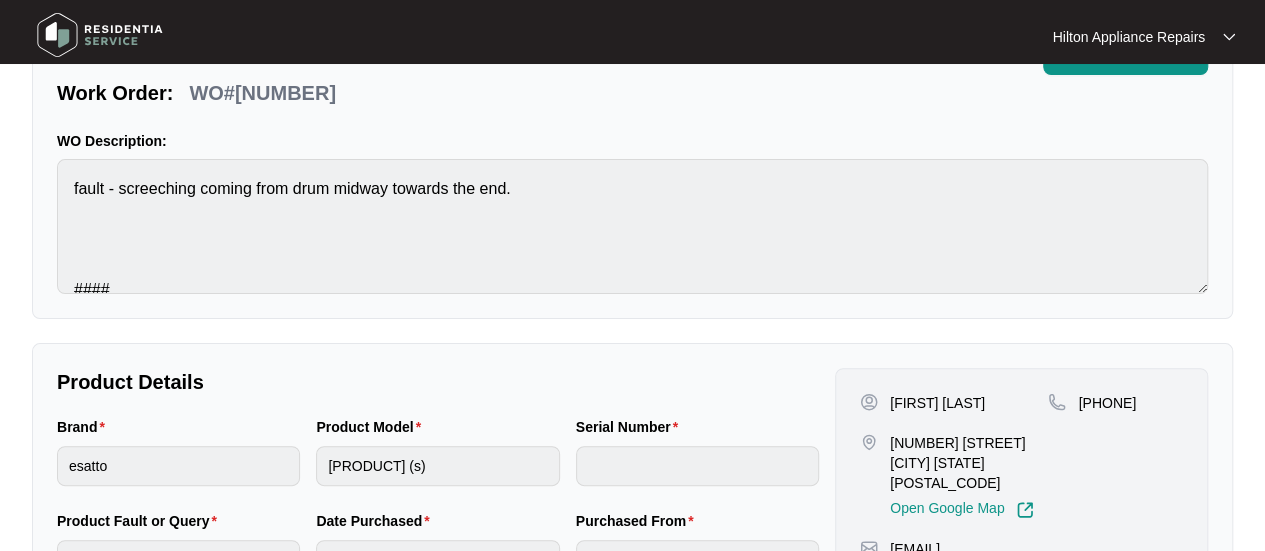 scroll, scrollTop: 0, scrollLeft: 0, axis: both 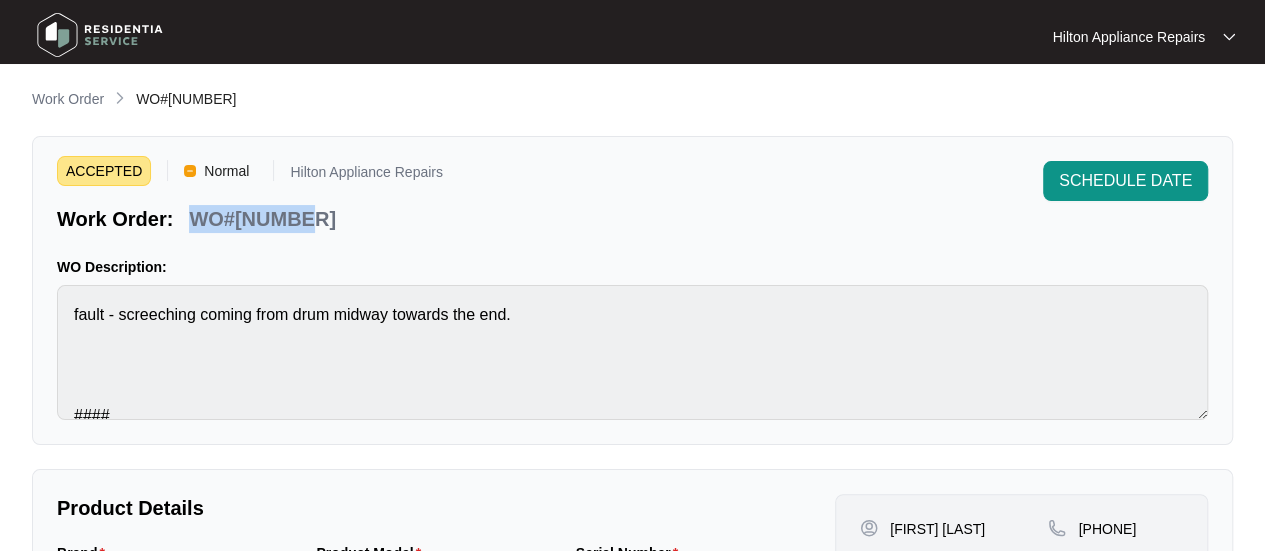drag, startPoint x: 294, startPoint y: 223, endPoint x: 194, endPoint y: 218, distance: 100.12492 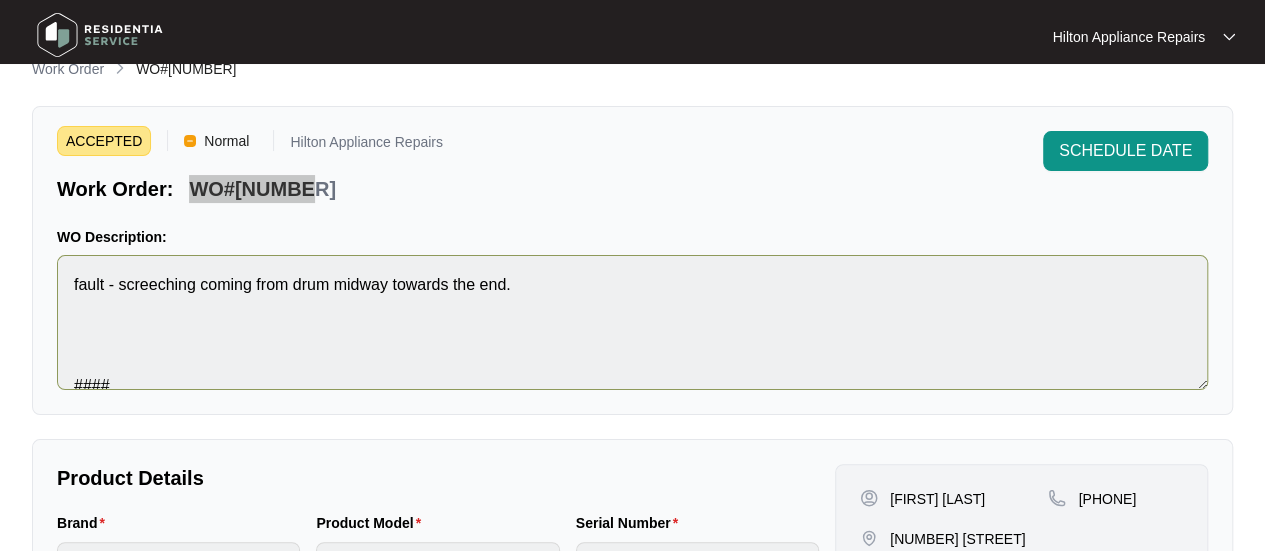 scroll, scrollTop: 0, scrollLeft: 0, axis: both 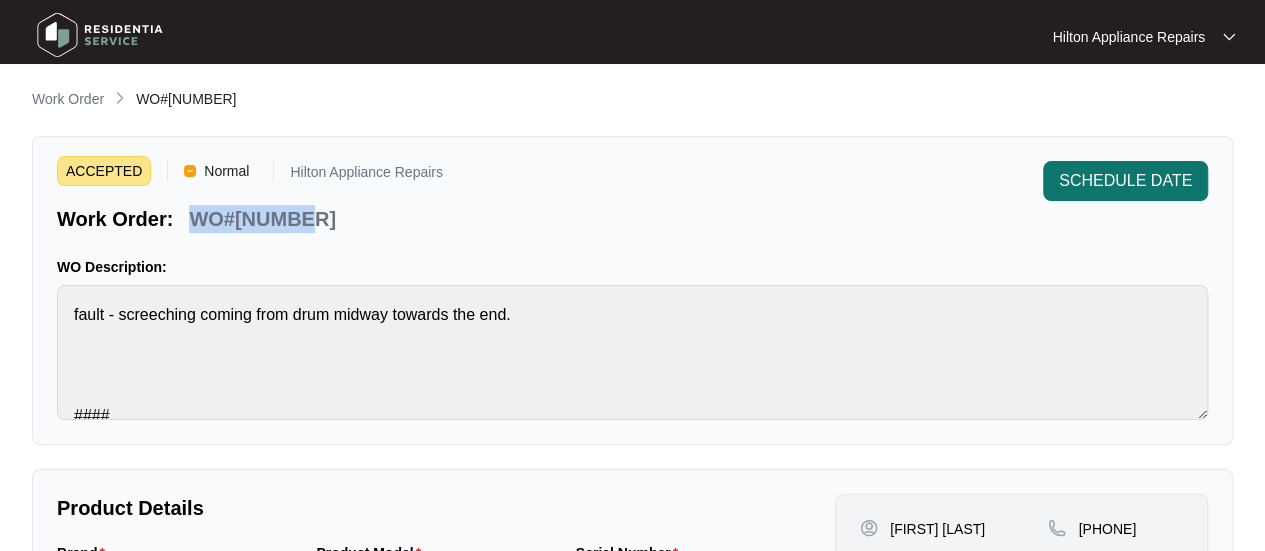 click on "SCHEDULE DATE" at bounding box center (1125, 181) 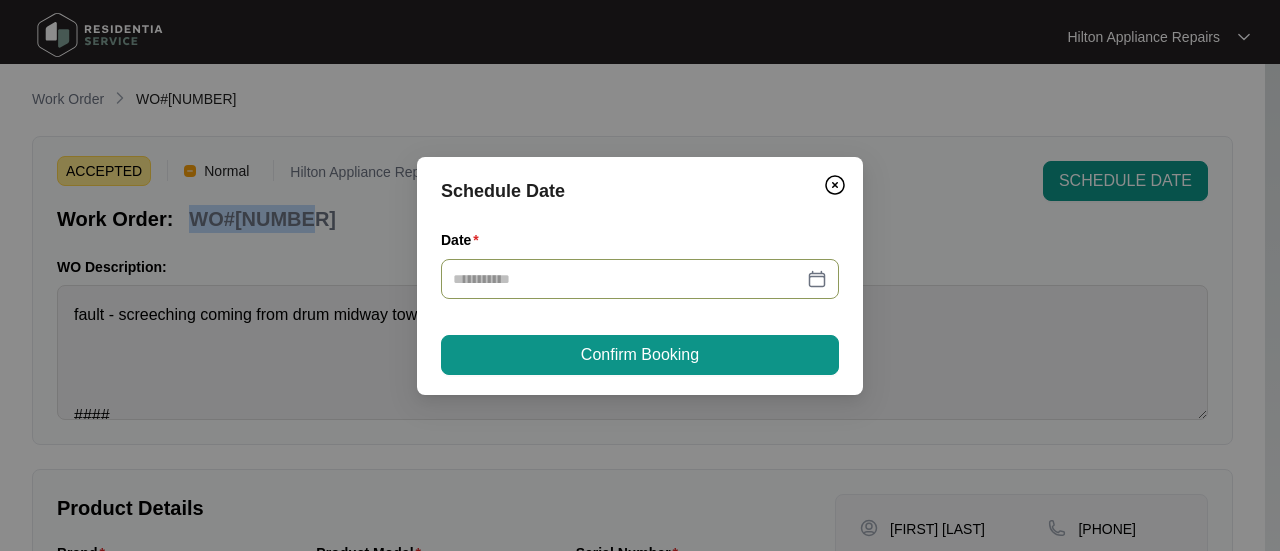 click at bounding box center [640, 279] 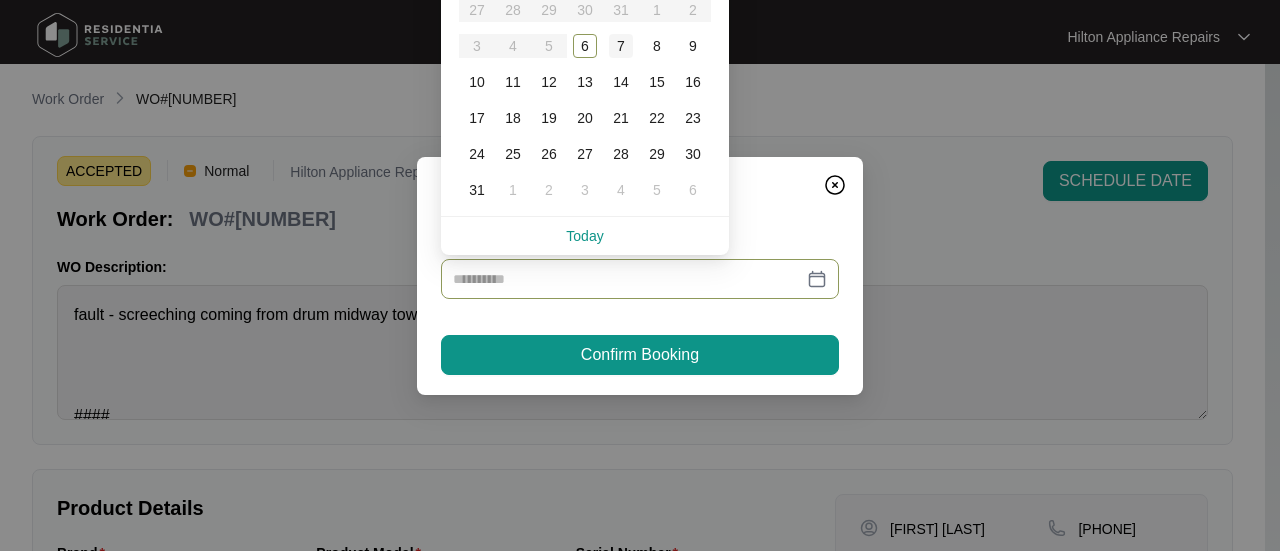 click on "7" at bounding box center (621, 46) 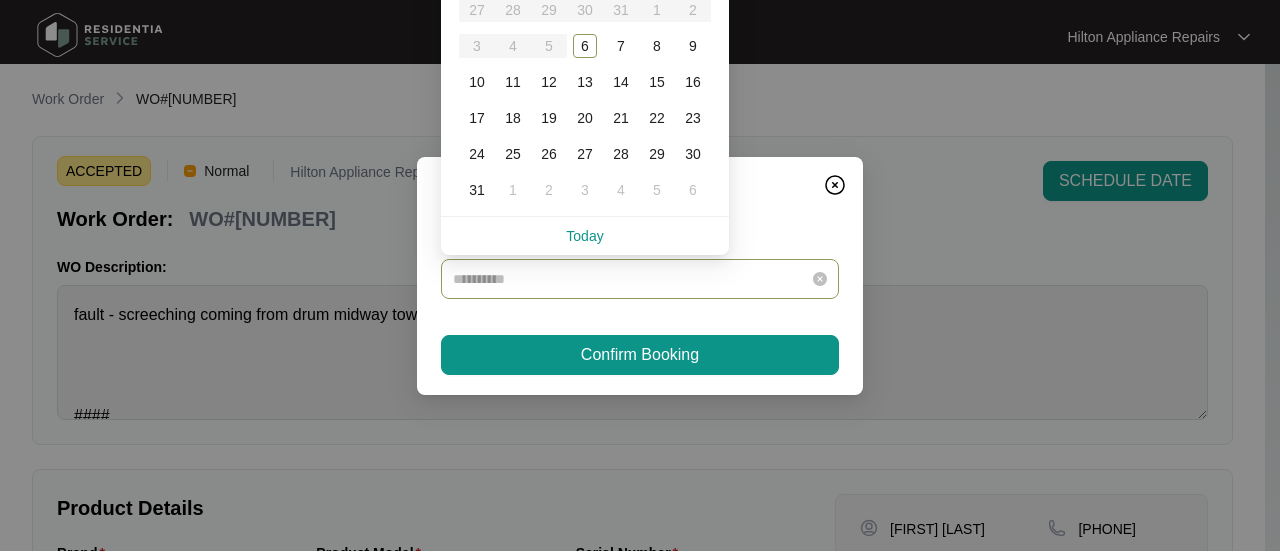 type on "**********" 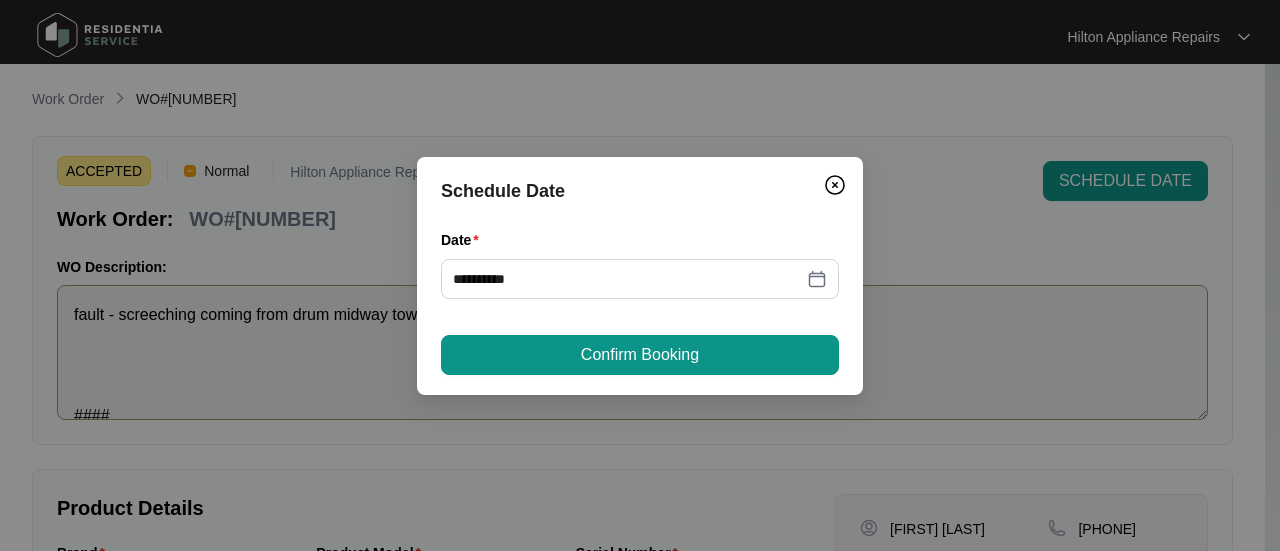 click on "Confirm Booking" at bounding box center (640, 355) 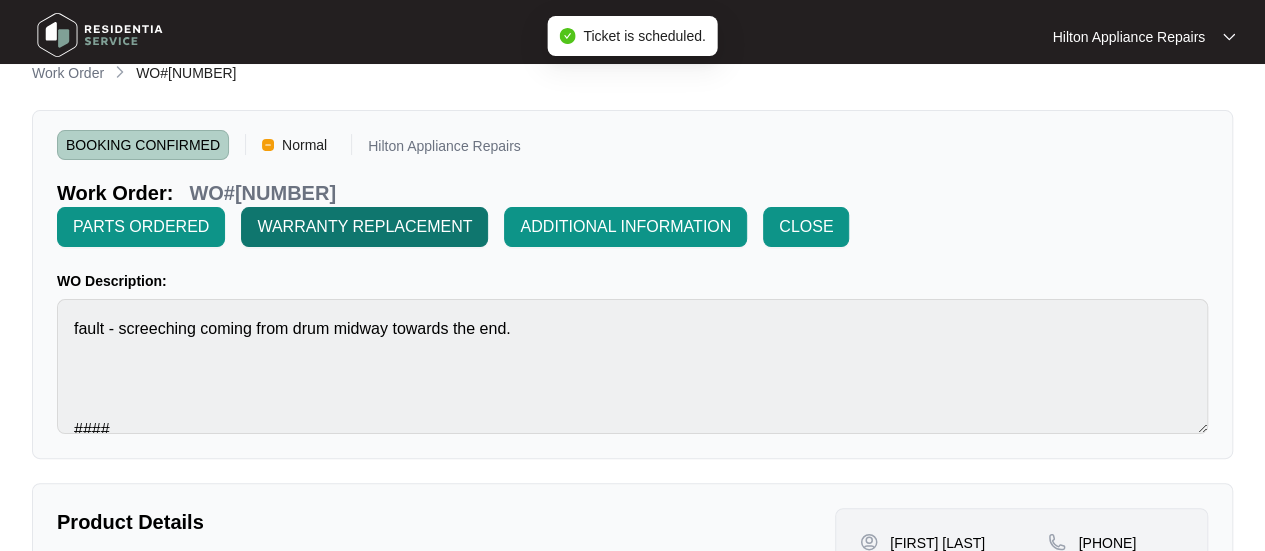 scroll, scrollTop: 0, scrollLeft: 0, axis: both 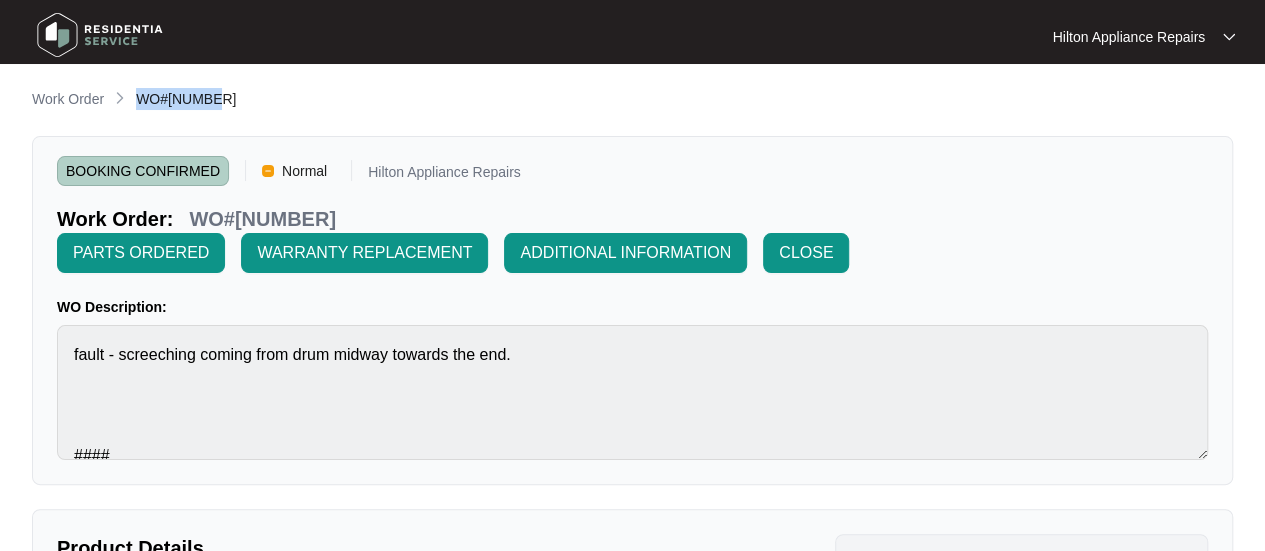 drag, startPoint x: 180, startPoint y: 103, endPoint x: 136, endPoint y: 103, distance: 44 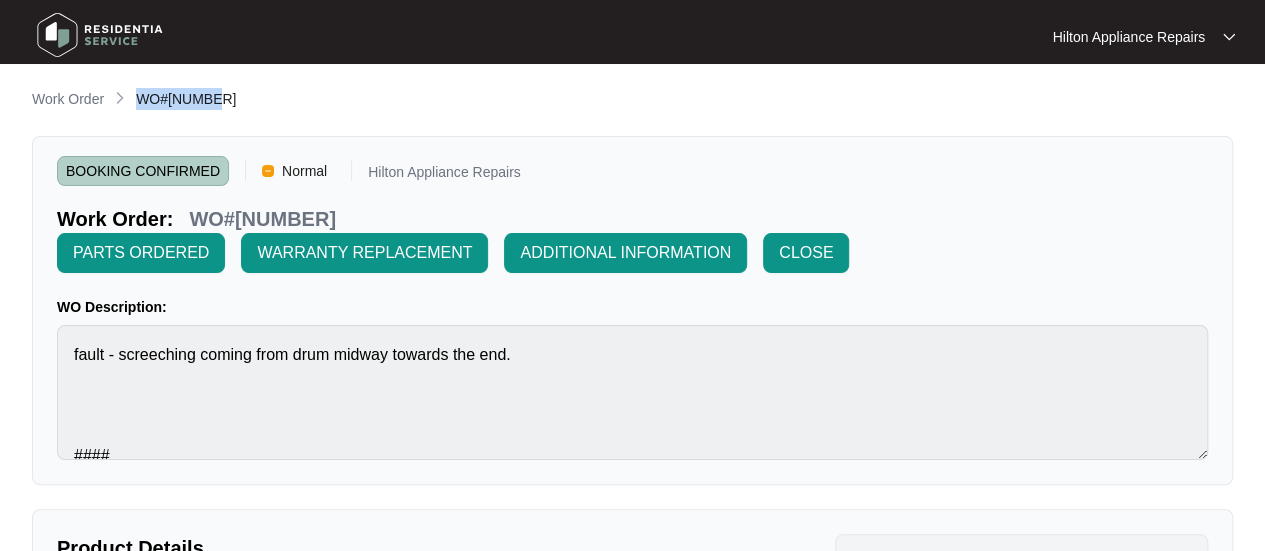 copy on "WO#[NUMBER]" 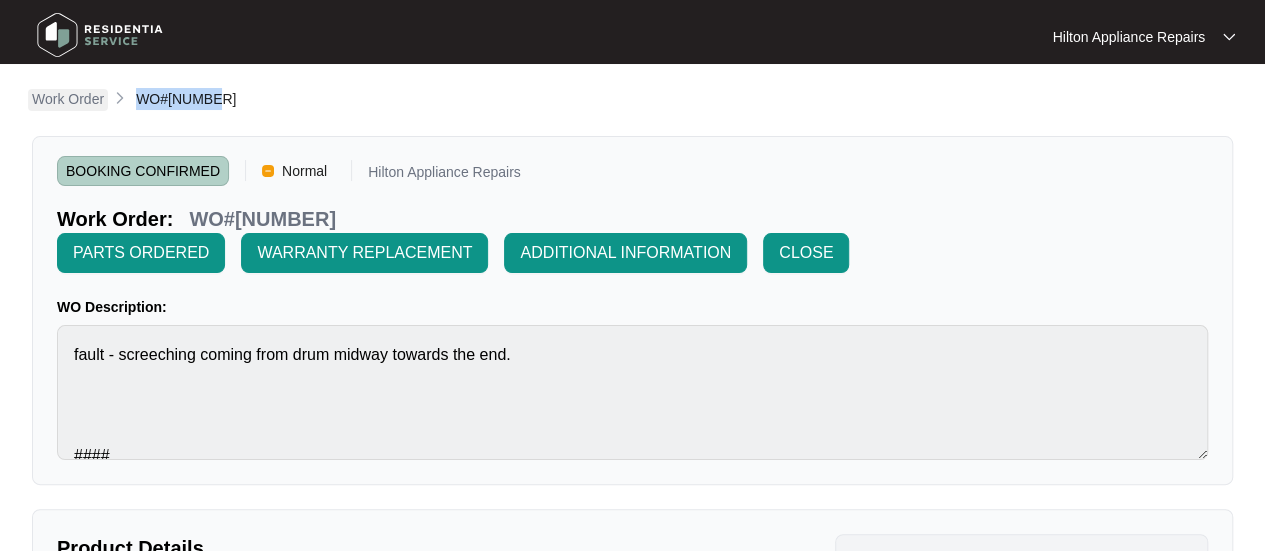 click on "Work Order" at bounding box center (68, 99) 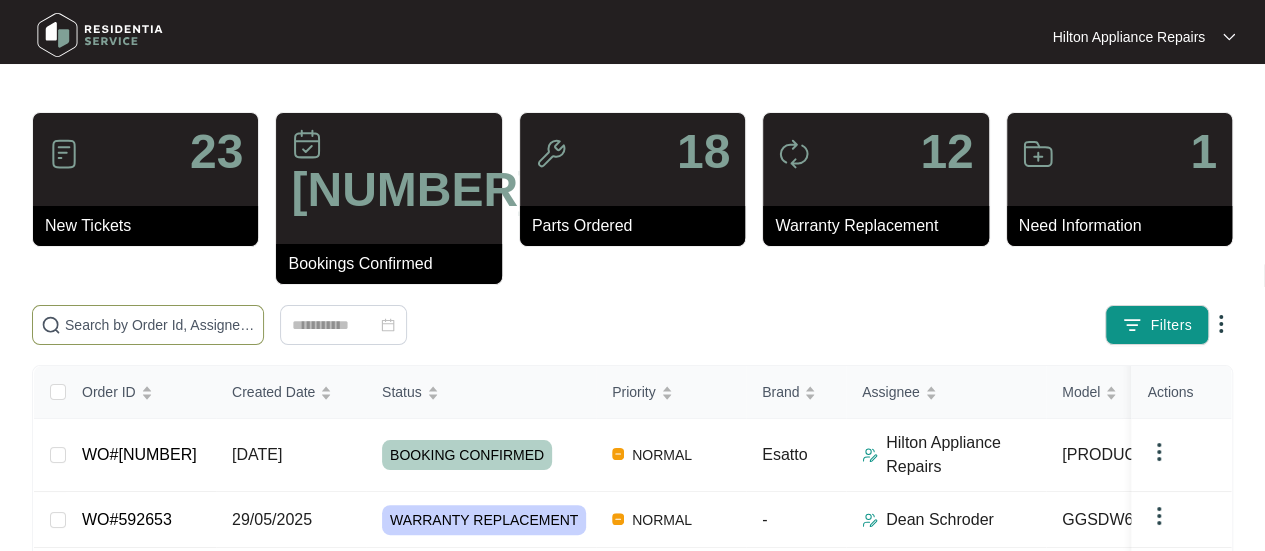 click at bounding box center (148, 325) 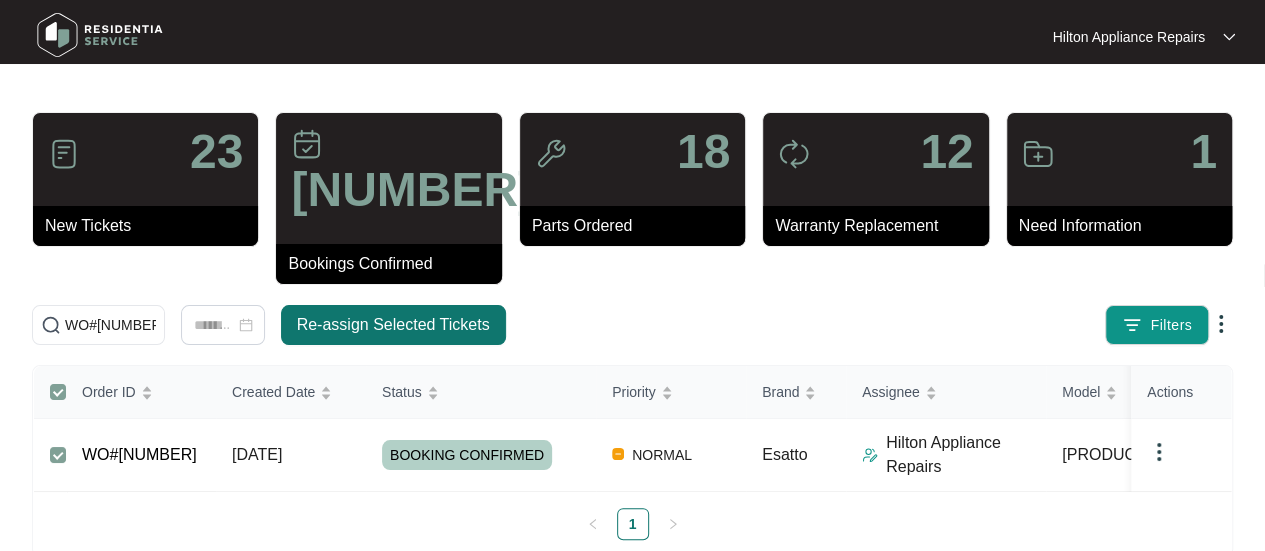 click on "Re-assign Selected Tickets" at bounding box center (393, 325) 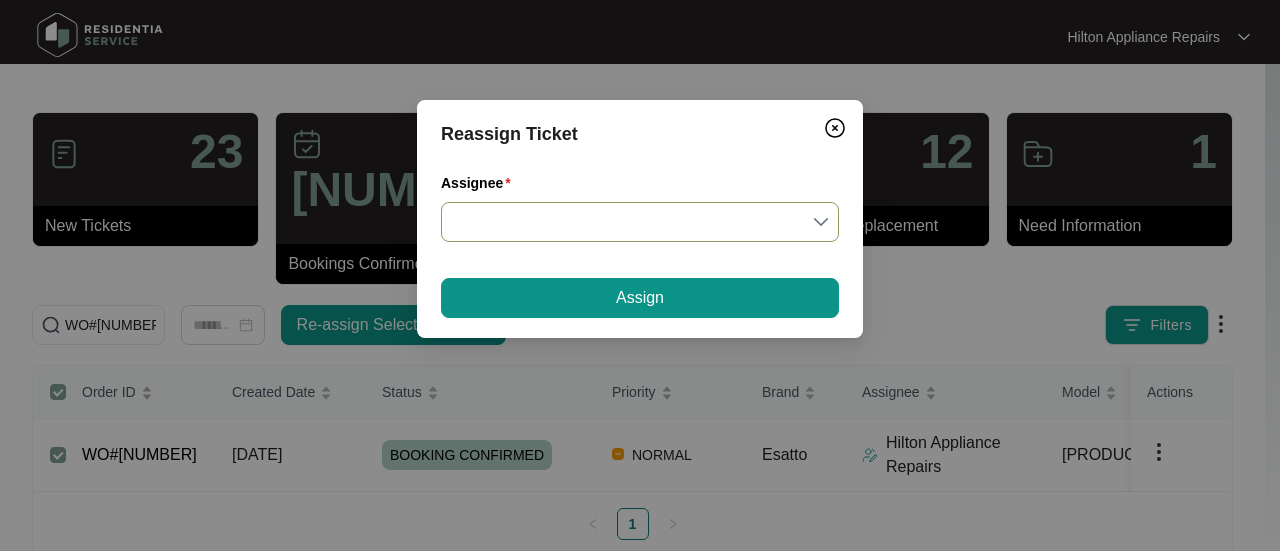 click on "Assignee" at bounding box center (640, 222) 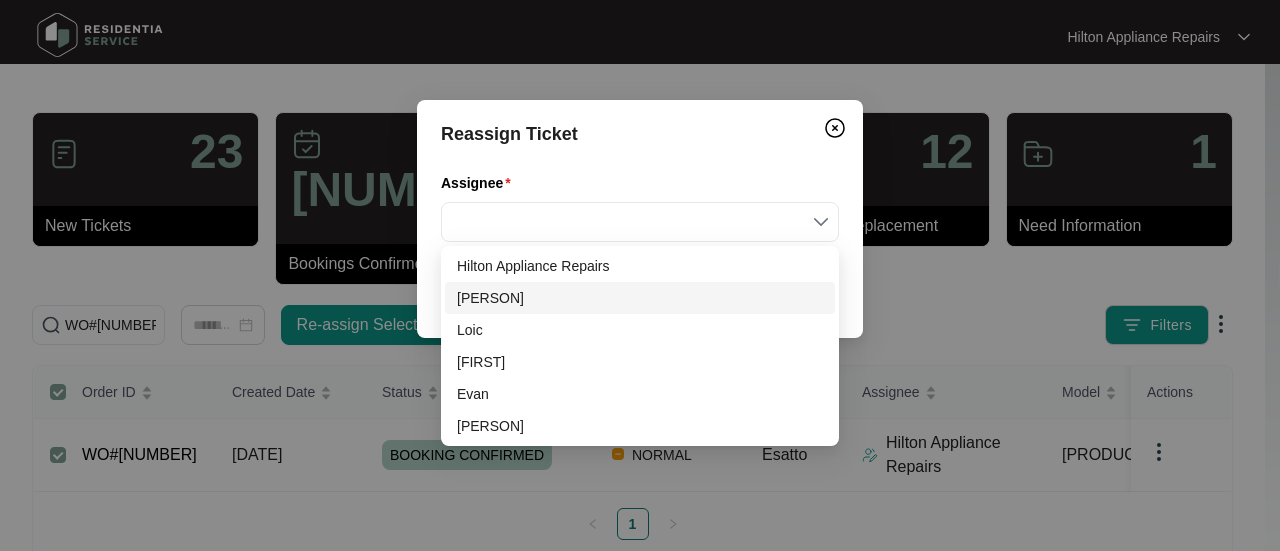 click on "[PERSON]" at bounding box center [640, 298] 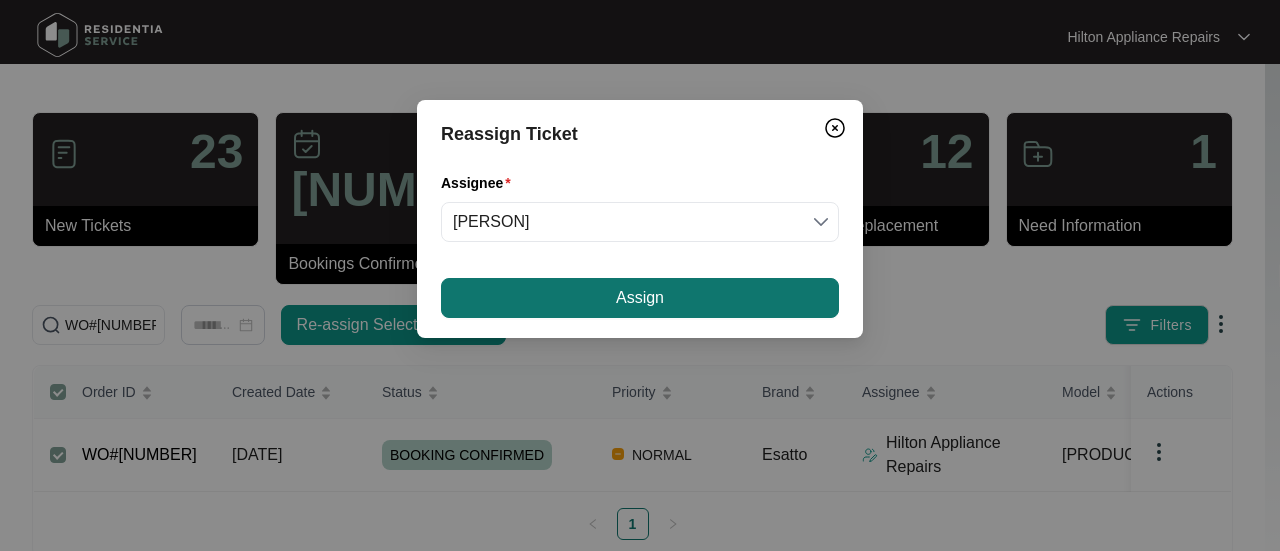 click on "Assign" at bounding box center [640, 298] 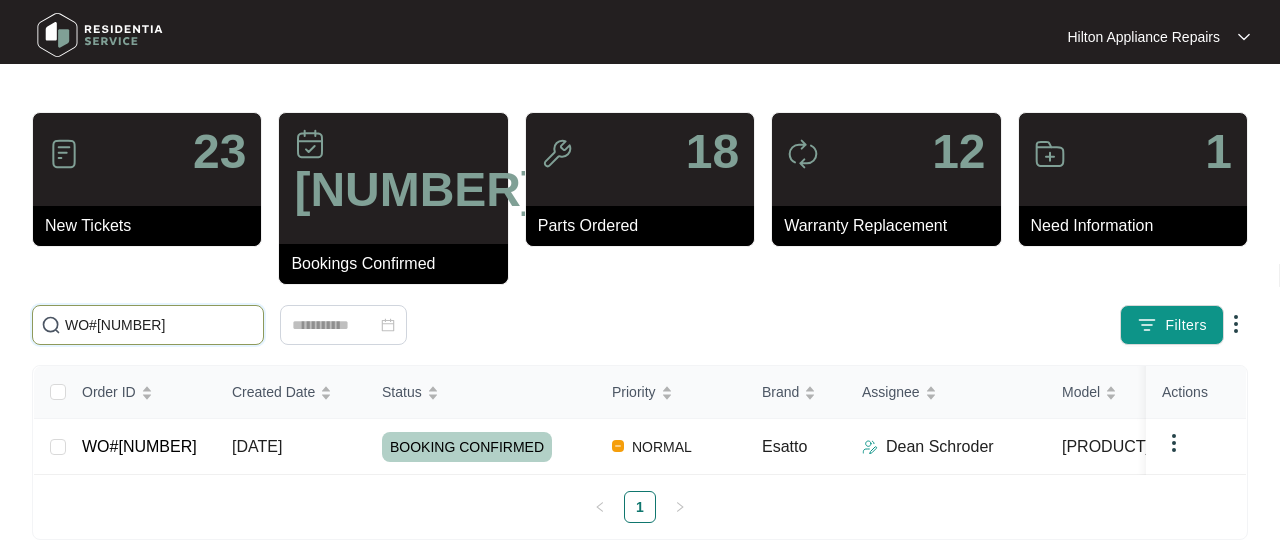 click on "WO#[NUMBER]" at bounding box center (160, 325) 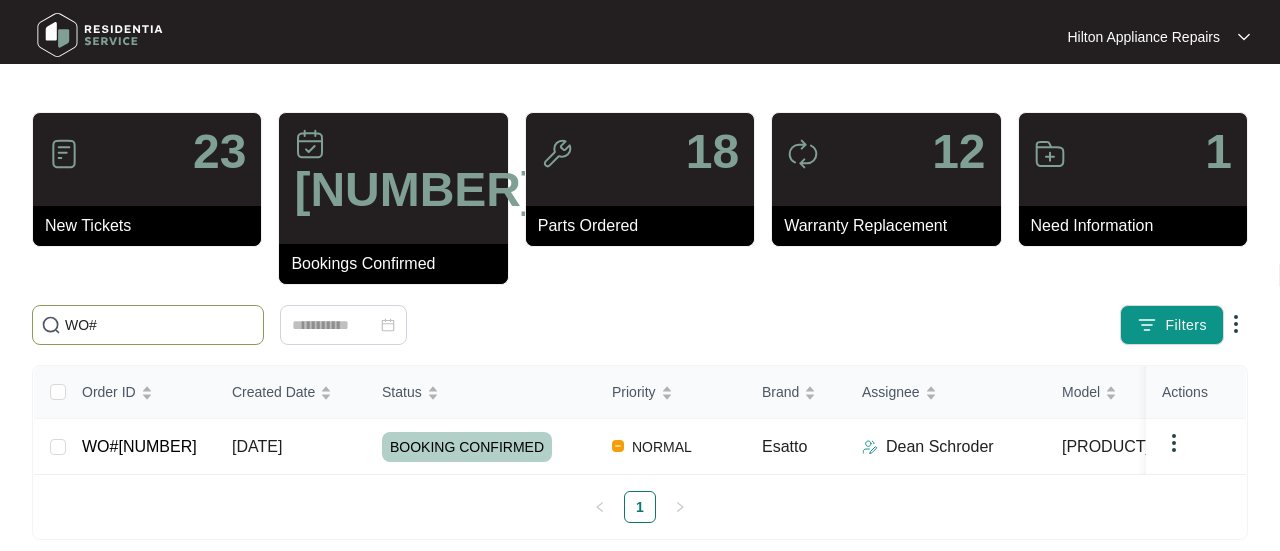 paste on "623510" 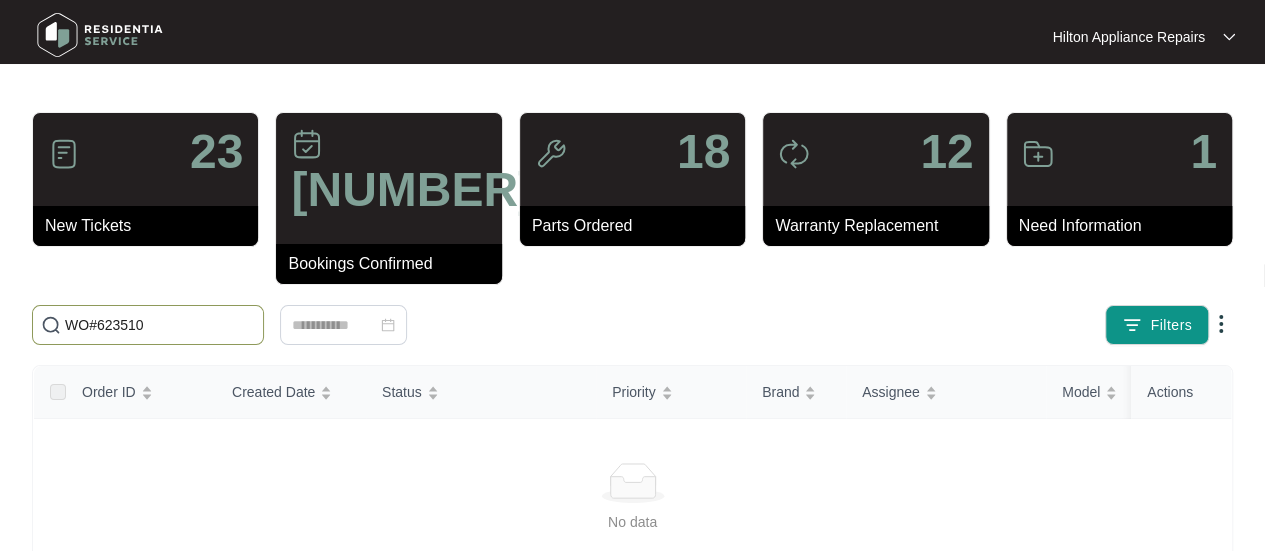 type on "WO#623510" 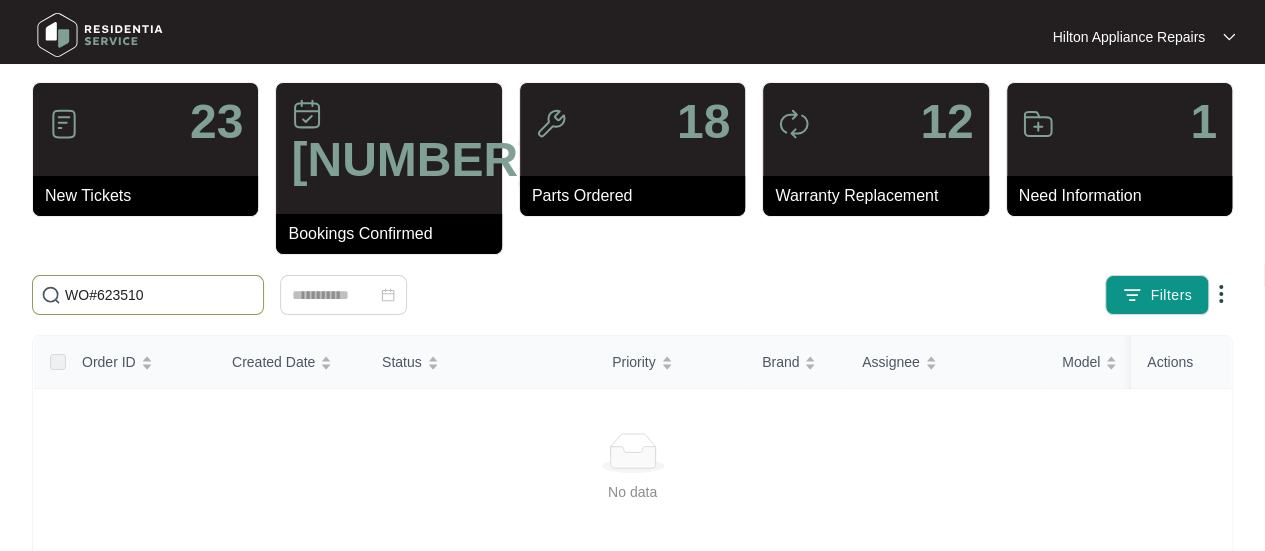 scroll, scrollTop: 0, scrollLeft: 0, axis: both 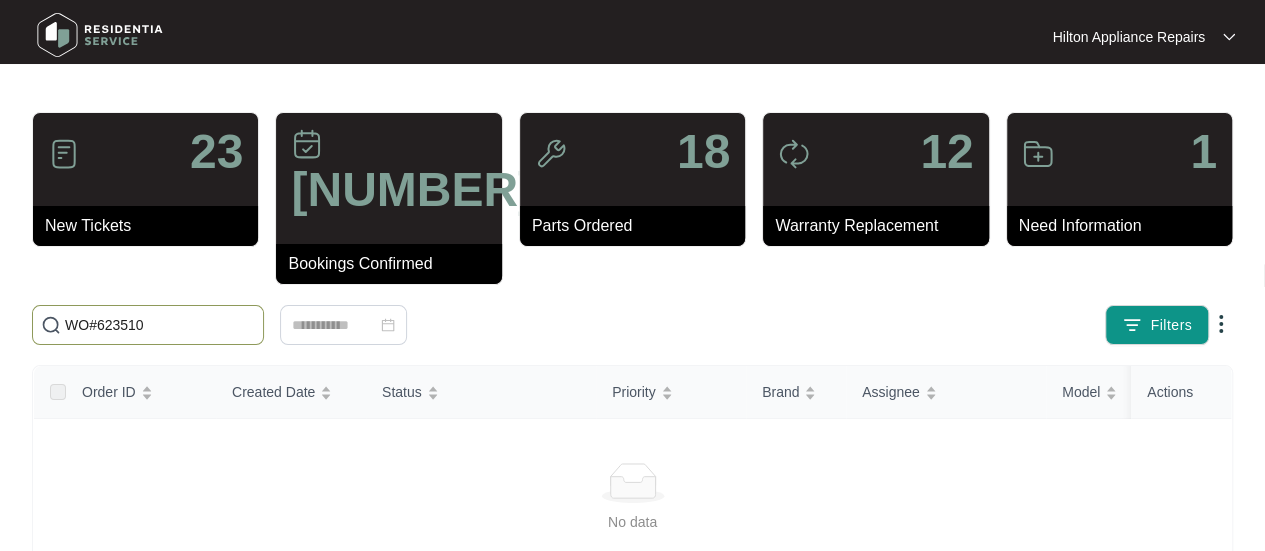 drag, startPoint x: 180, startPoint y: 290, endPoint x: -33, endPoint y: 274, distance: 213.6001 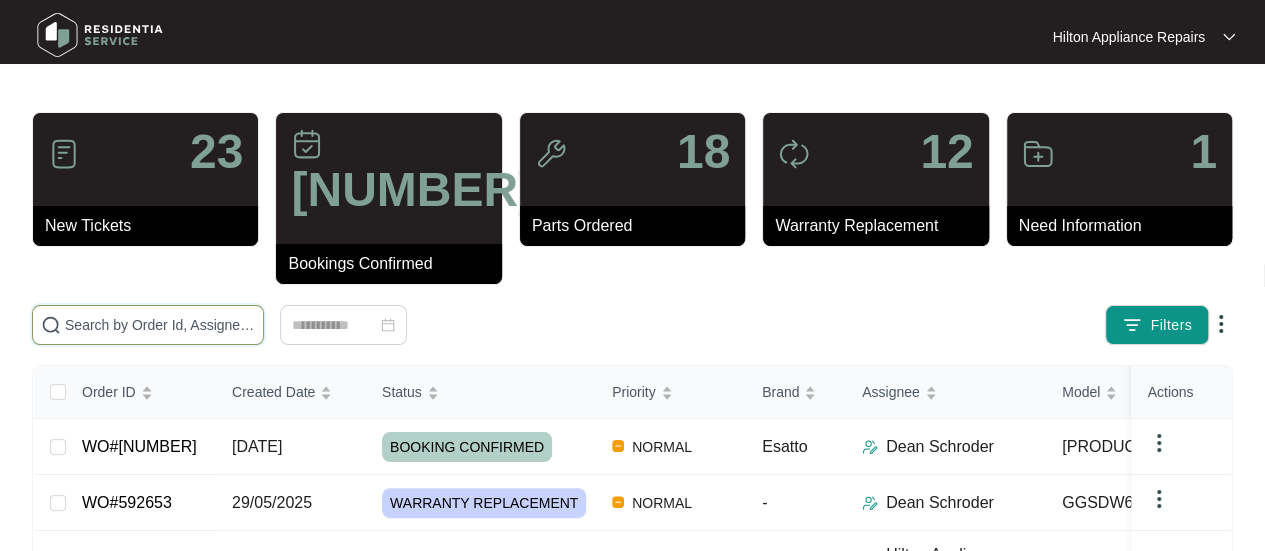 click at bounding box center [160, 325] 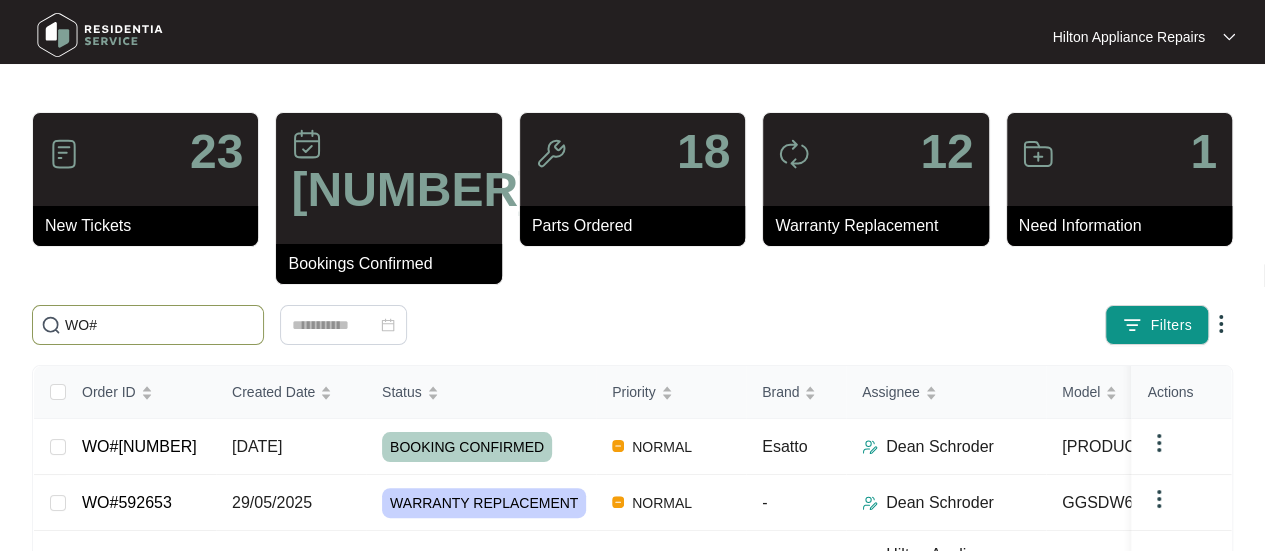 paste on "[NUMBER]" 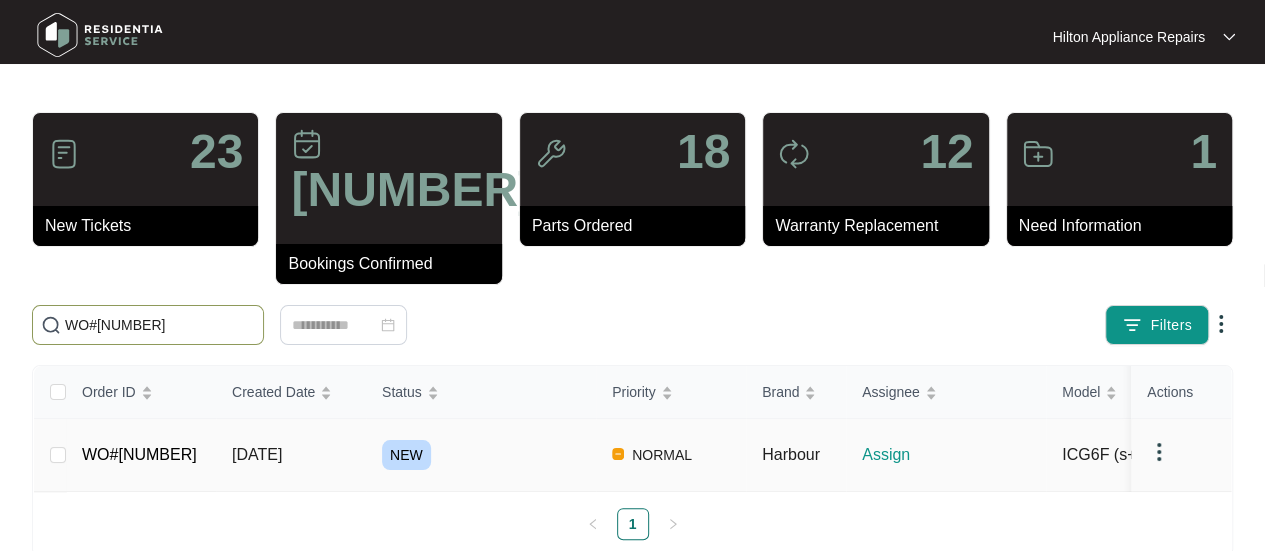 type on "WO#[NUMBER]" 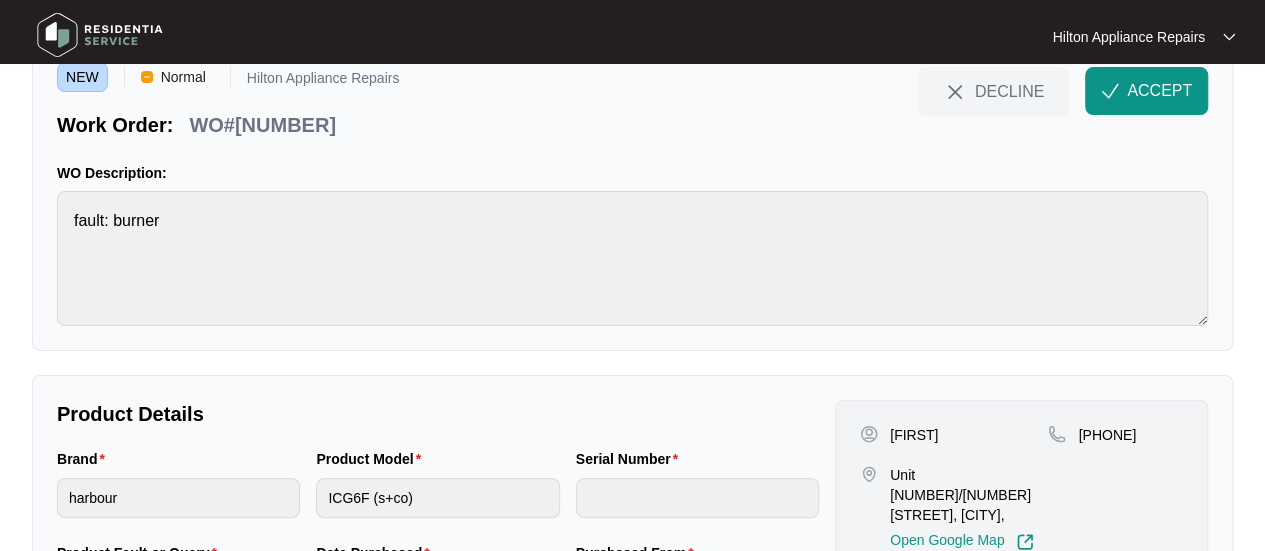 scroll, scrollTop: 0, scrollLeft: 0, axis: both 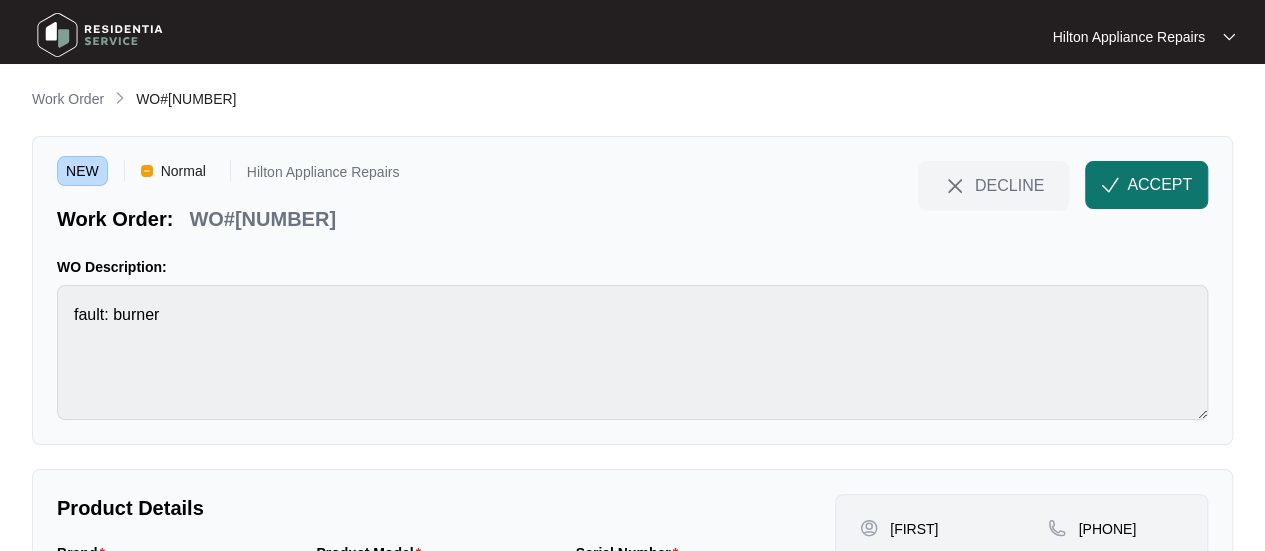 click on "ACCEPT" at bounding box center [1146, 185] 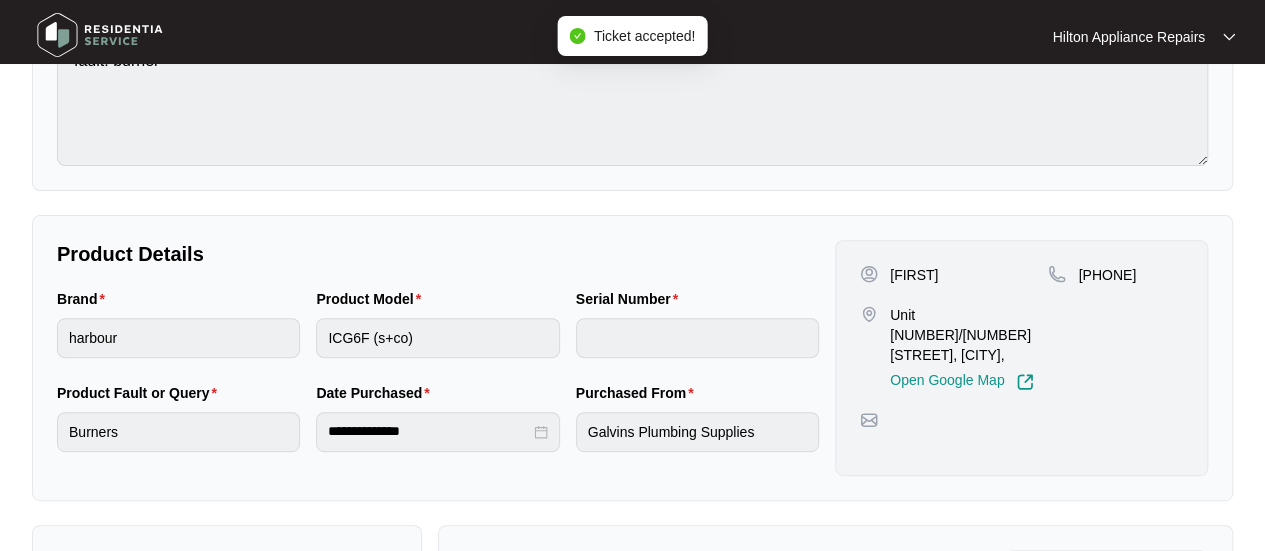 scroll, scrollTop: 300, scrollLeft: 0, axis: vertical 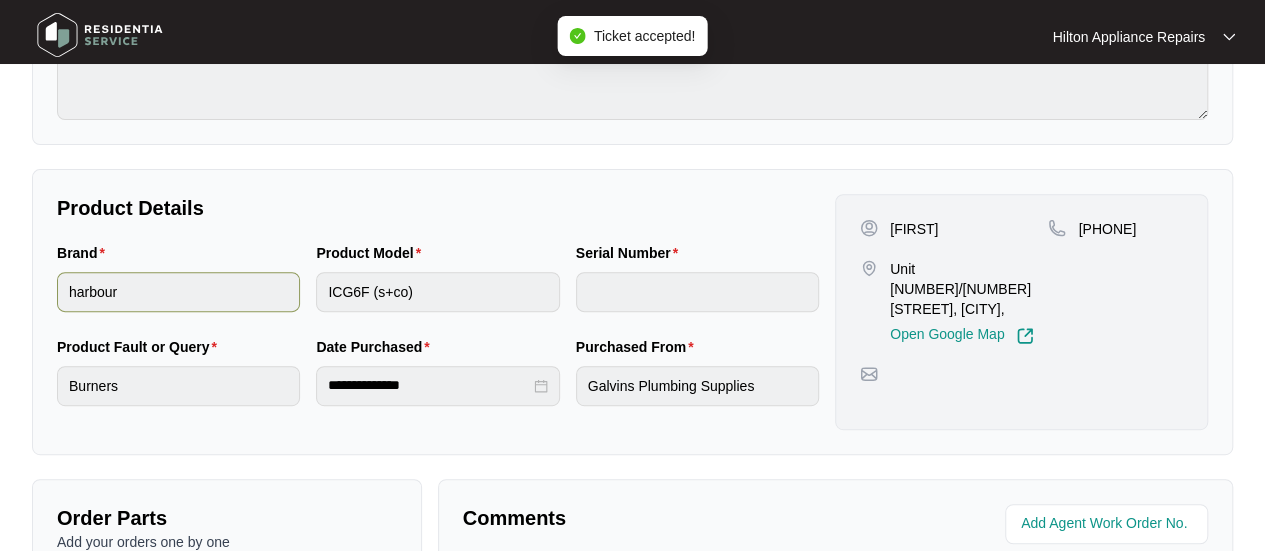 click on "Brand harbour Product Model ICG6F (s+co) Serial Number" at bounding box center (438, 289) 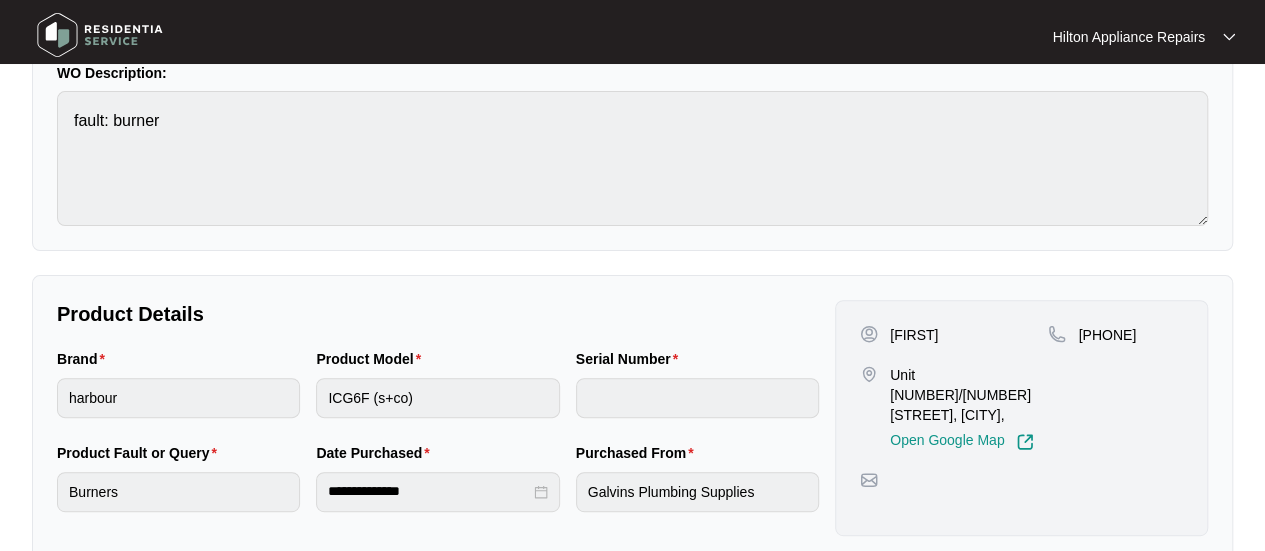 scroll, scrollTop: 200, scrollLeft: 0, axis: vertical 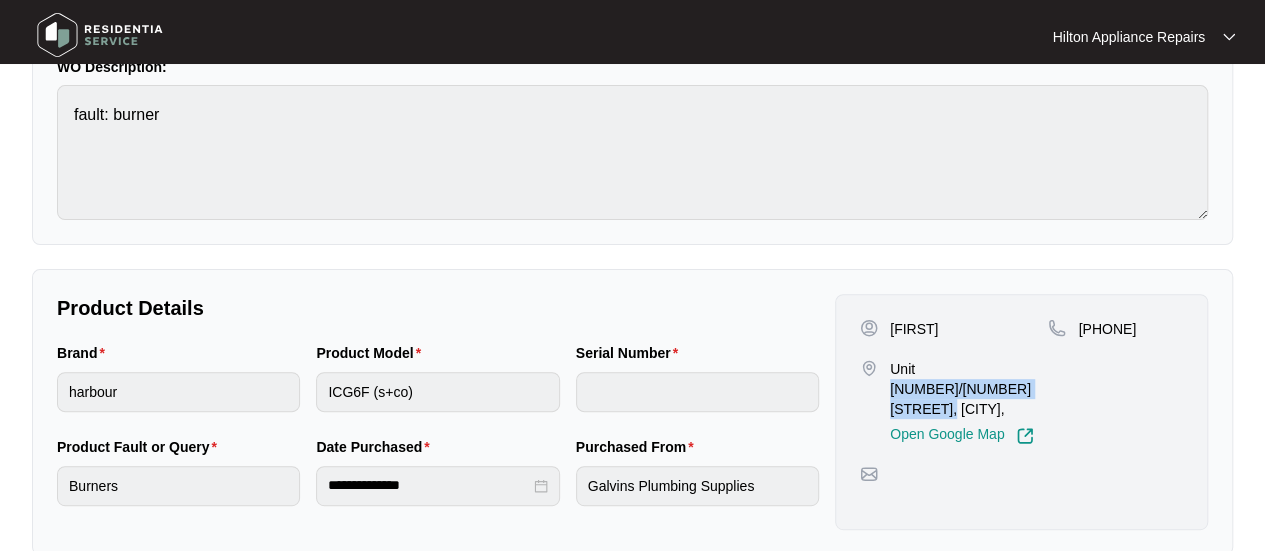 drag, startPoint x: 958, startPoint y: 387, endPoint x: 918, endPoint y: 368, distance: 44.28318 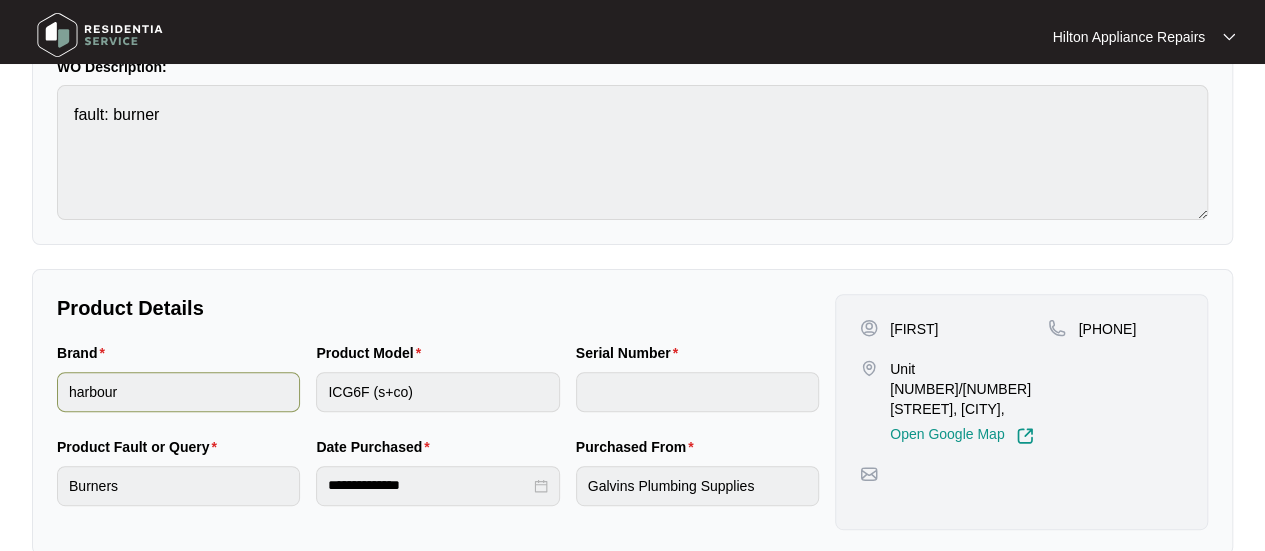 click on "Brand harbour Product Model ICG6F (s+co) Serial Number" at bounding box center [438, 389] 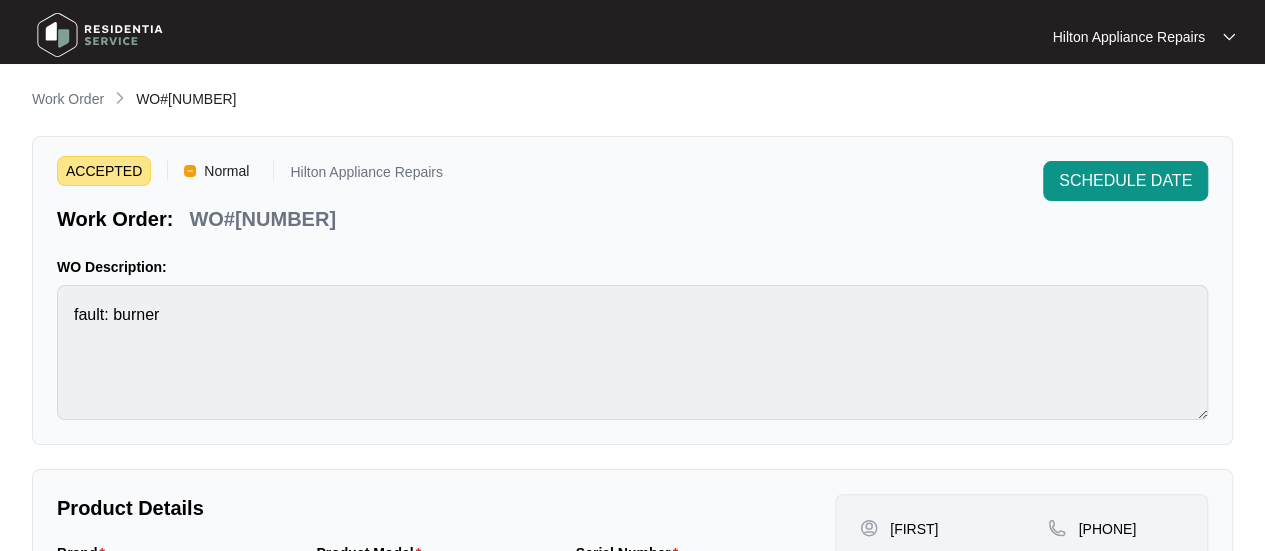 scroll, scrollTop: 0, scrollLeft: 0, axis: both 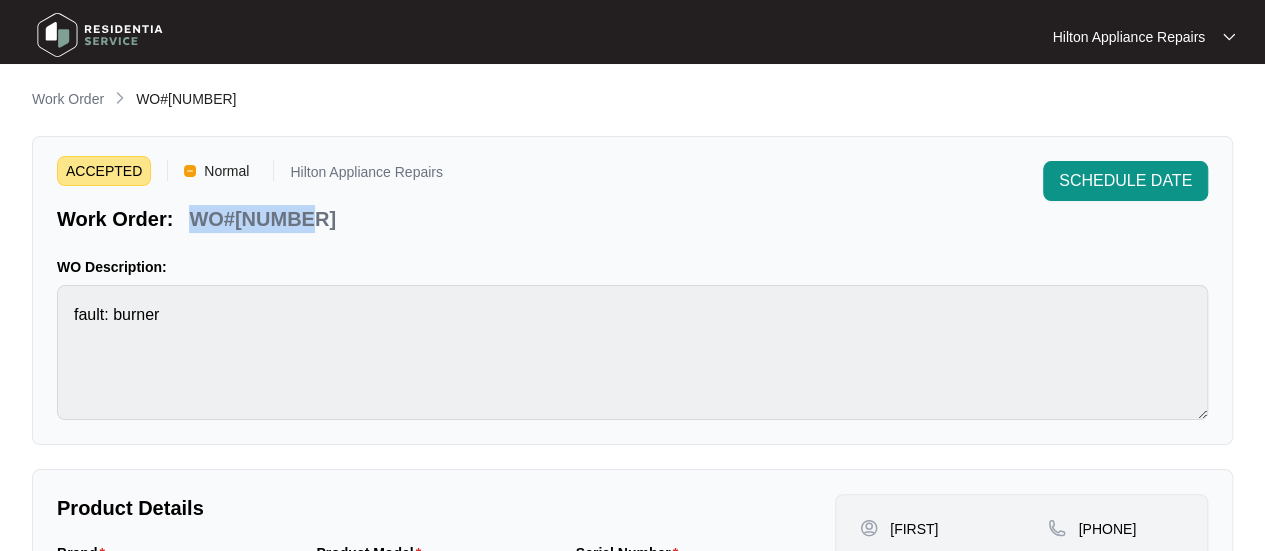 drag, startPoint x: 264, startPoint y: 209, endPoint x: 193, endPoint y: 209, distance: 71 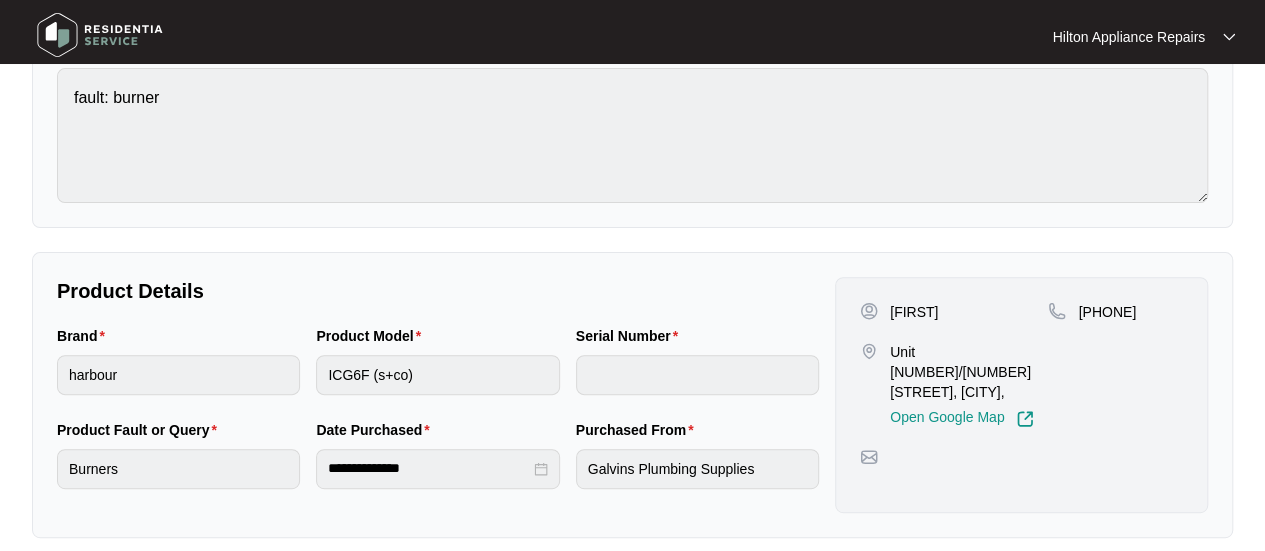 scroll, scrollTop: 300, scrollLeft: 0, axis: vertical 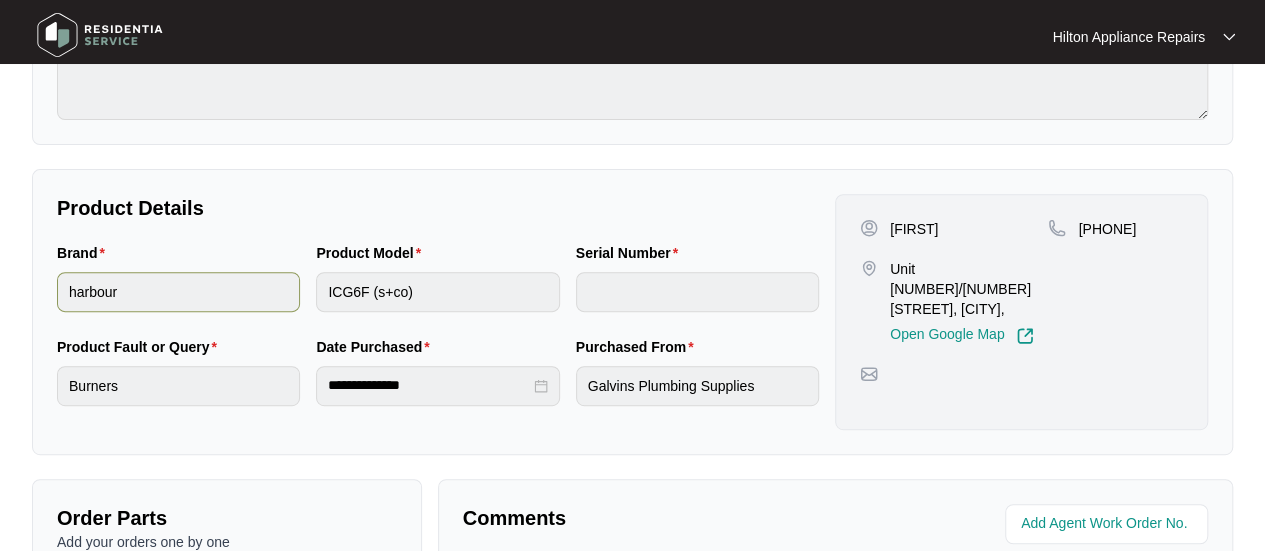 click on "Brand harbour Product Model ICG6F (s+co) Serial Number" at bounding box center (438, 289) 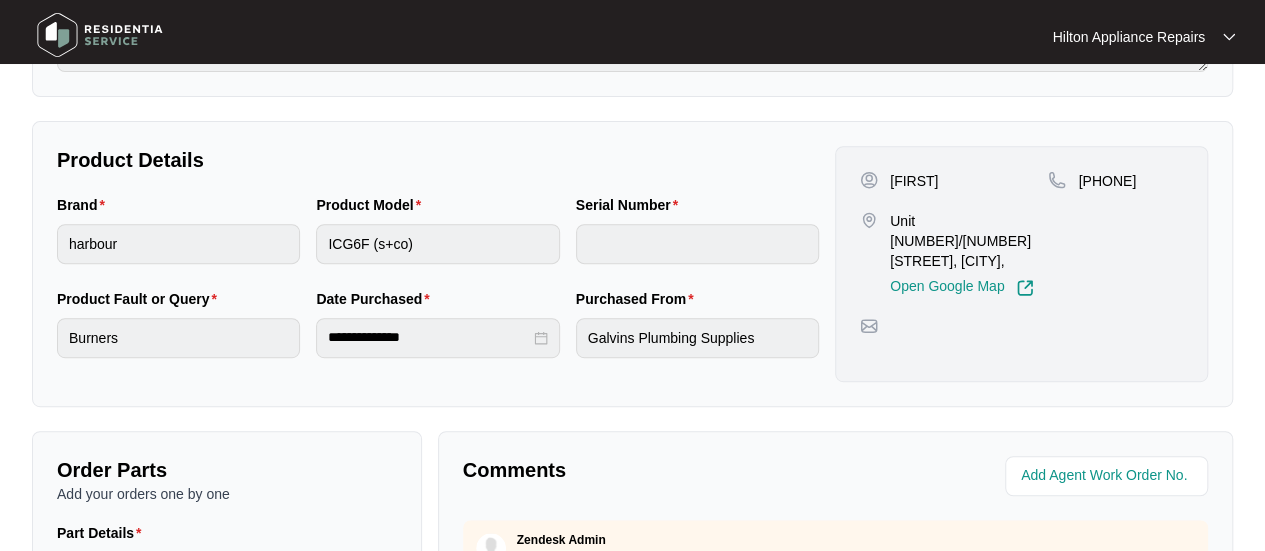 scroll, scrollTop: 600, scrollLeft: 0, axis: vertical 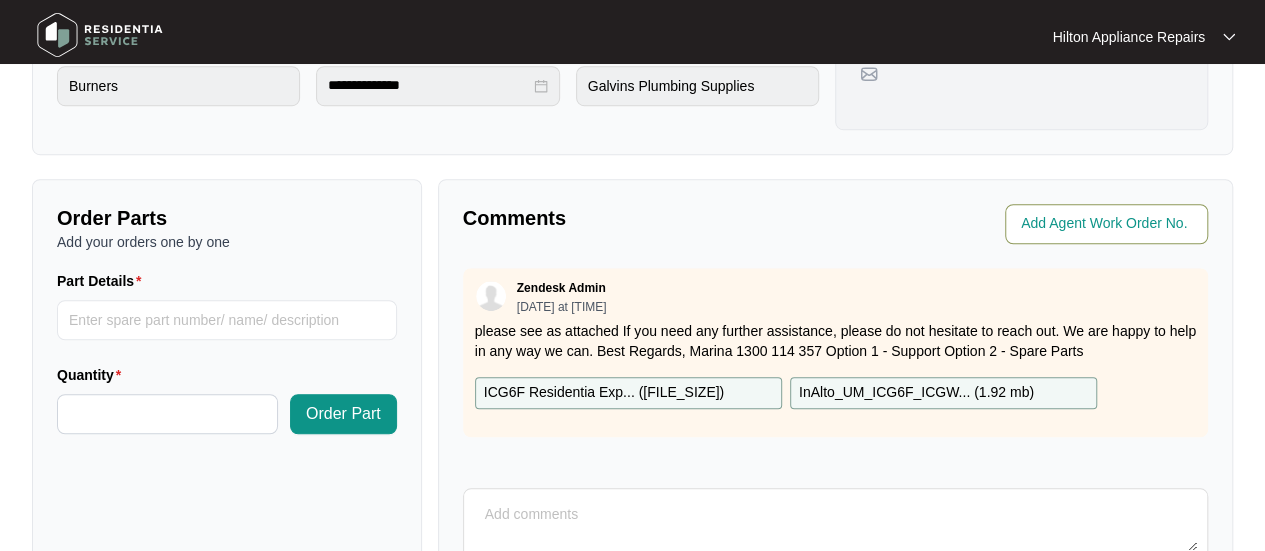 click at bounding box center [1108, 224] 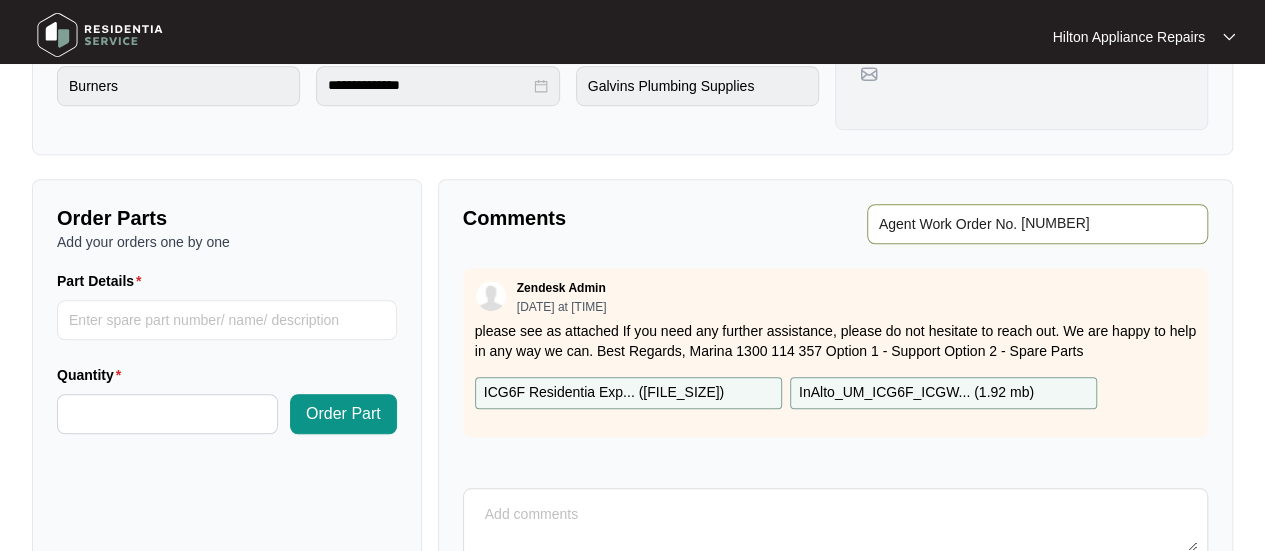 type on "[NUMBER]" 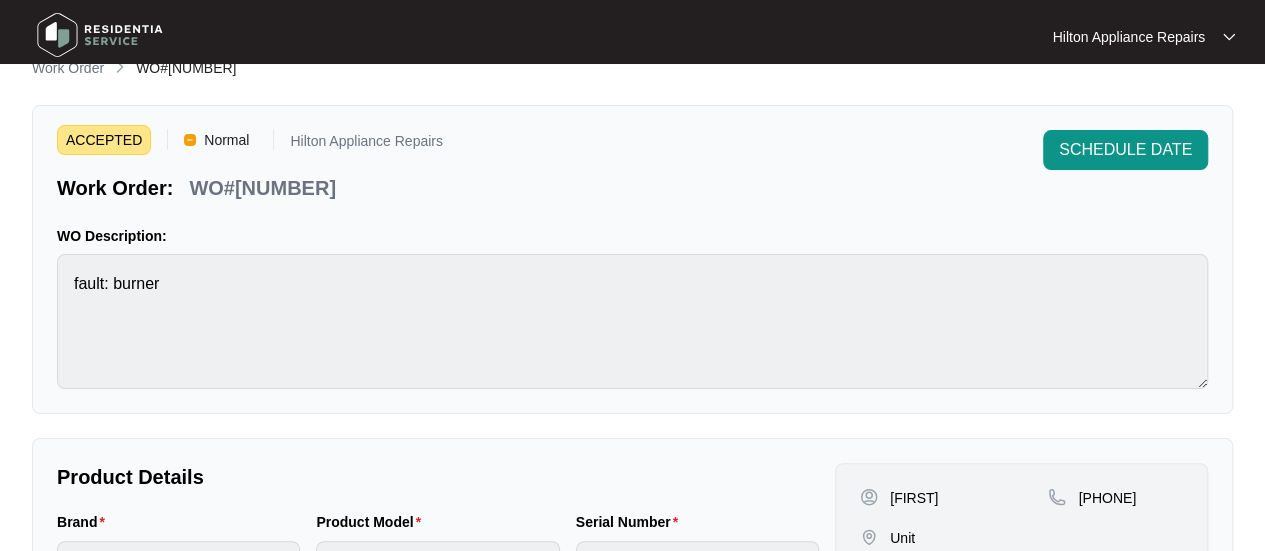 scroll, scrollTop: 0, scrollLeft: 0, axis: both 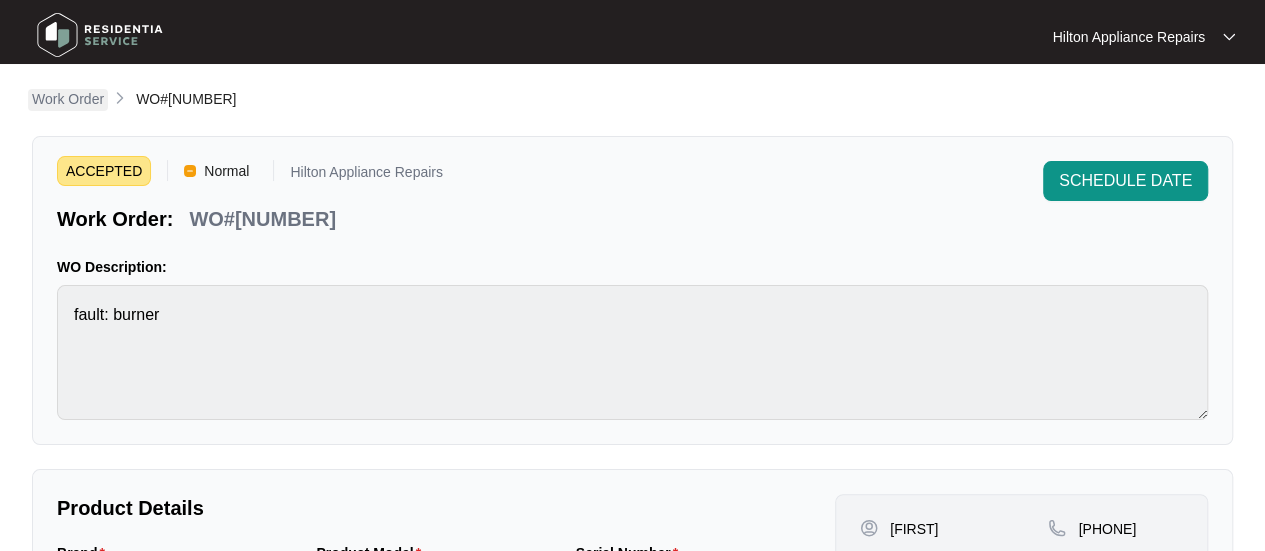 click on "Work Order" at bounding box center [68, 99] 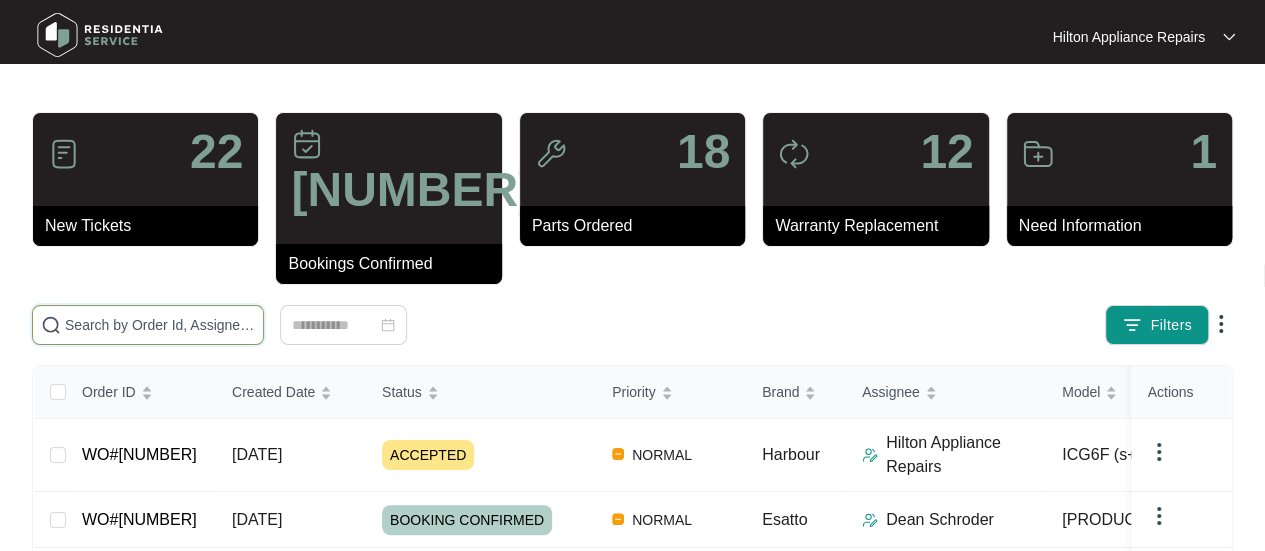 click at bounding box center [160, 325] 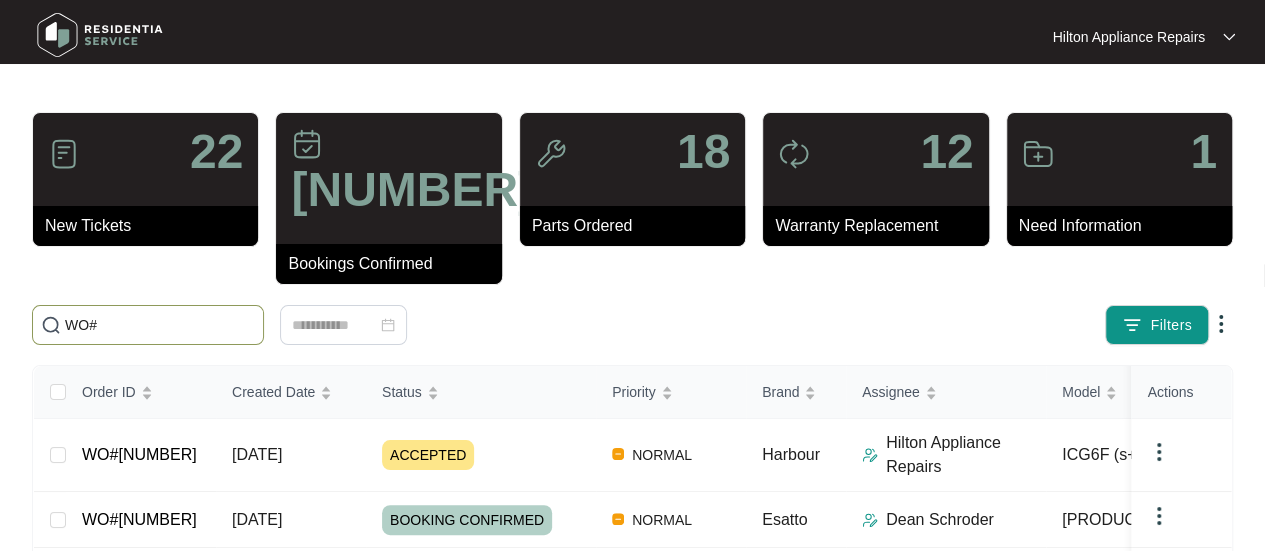 paste on "623139" 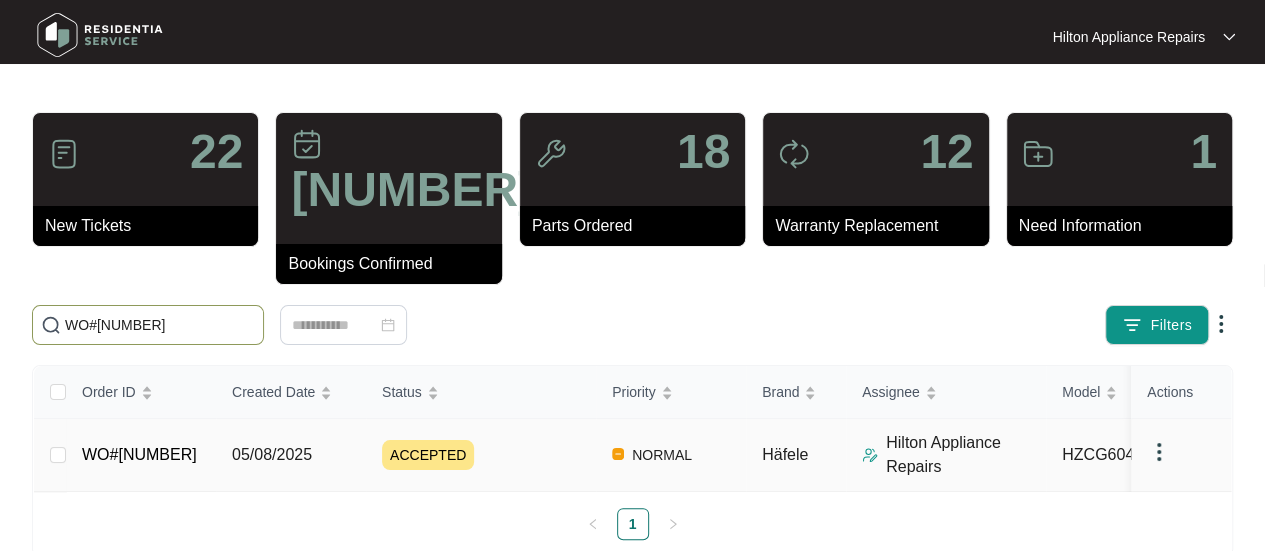 type on "WO#[NUMBER]" 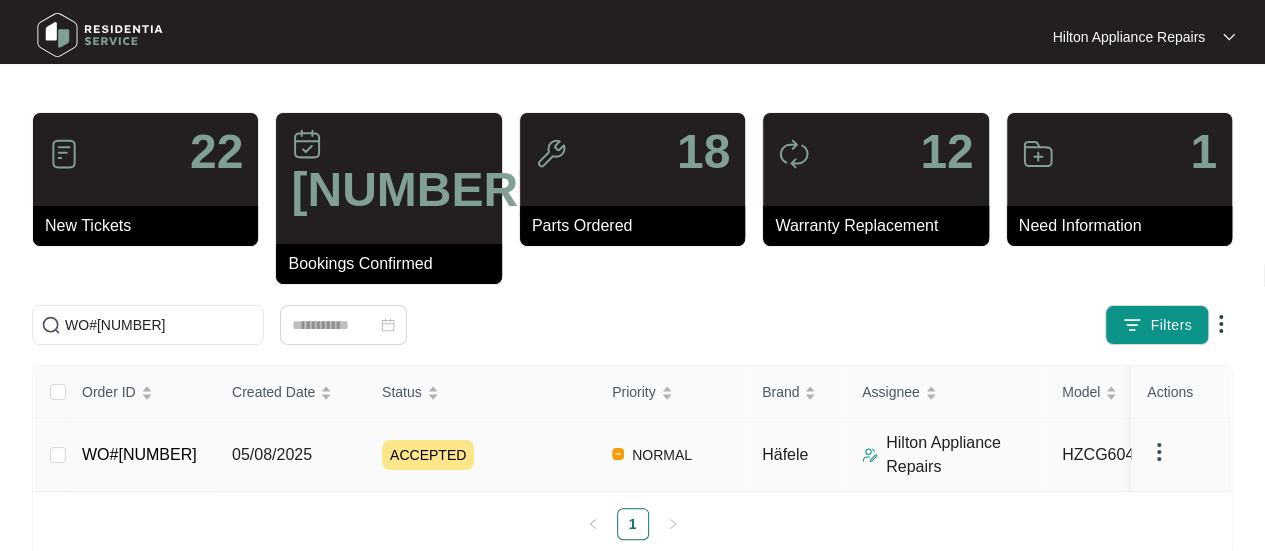 click on "05/08/2025" at bounding box center [272, 454] 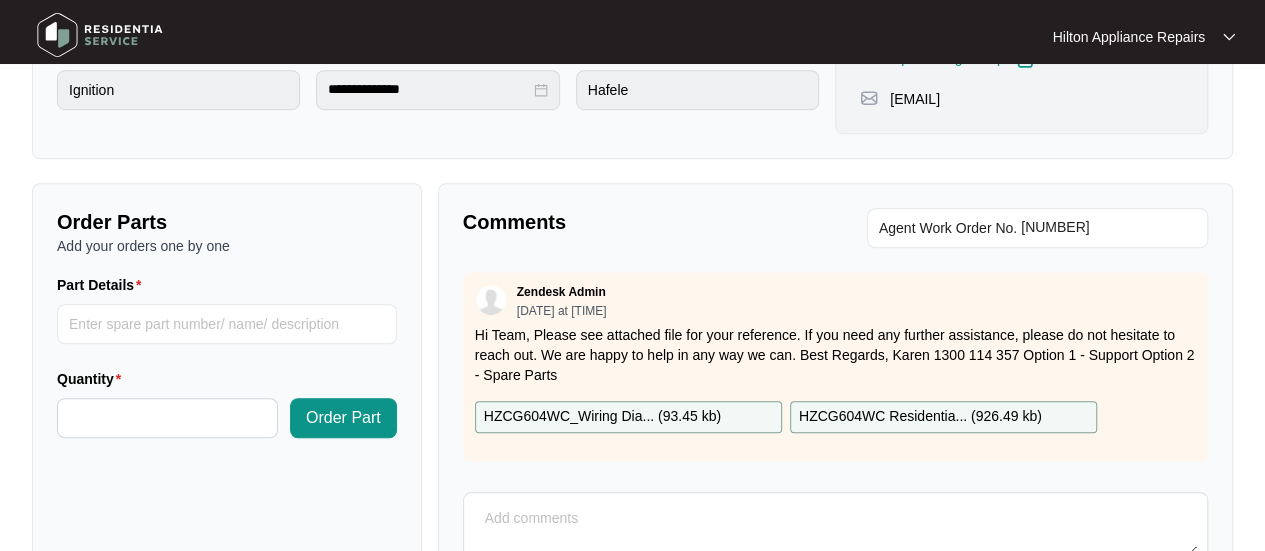 scroll, scrollTop: 791, scrollLeft: 0, axis: vertical 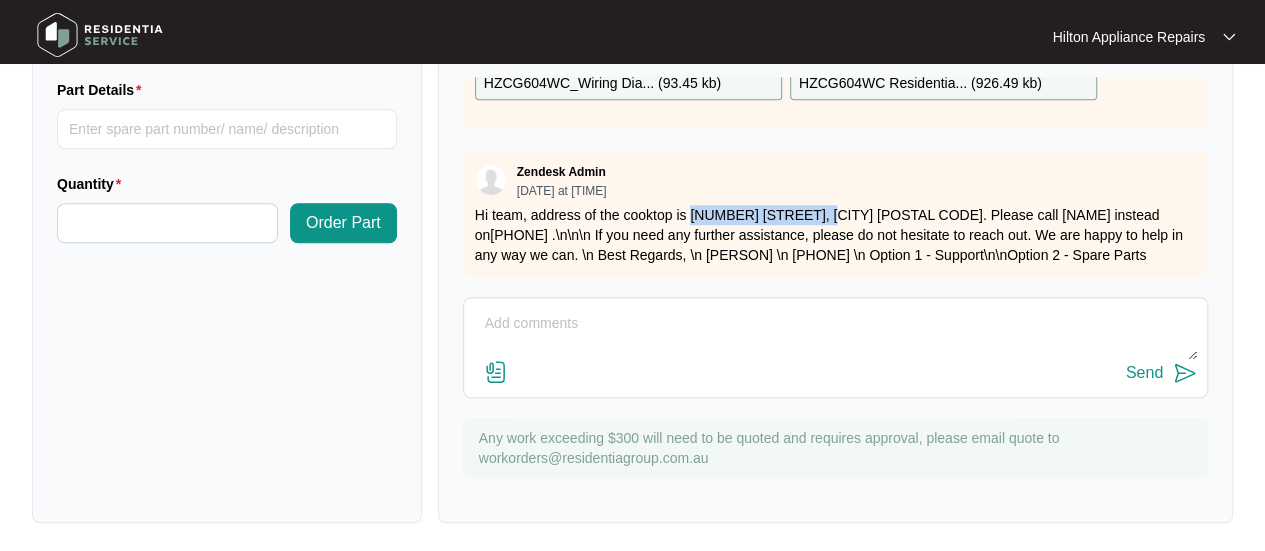 drag, startPoint x: 824, startPoint y: 190, endPoint x: 692, endPoint y: 187, distance: 132.03409 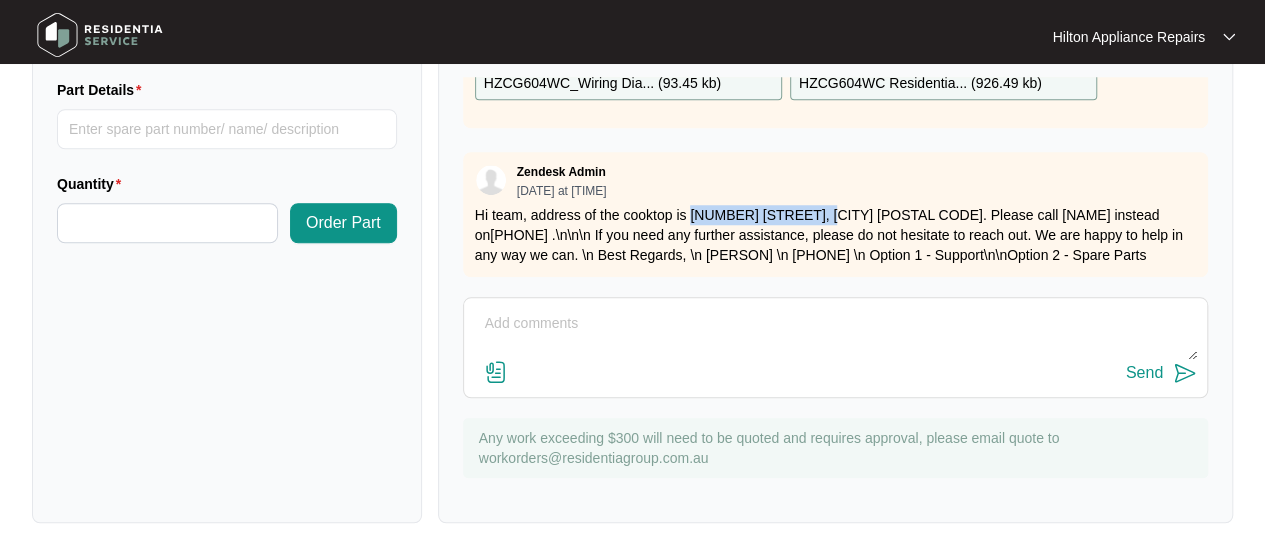 copy on "[NUMBER] [STREET], [CITY]" 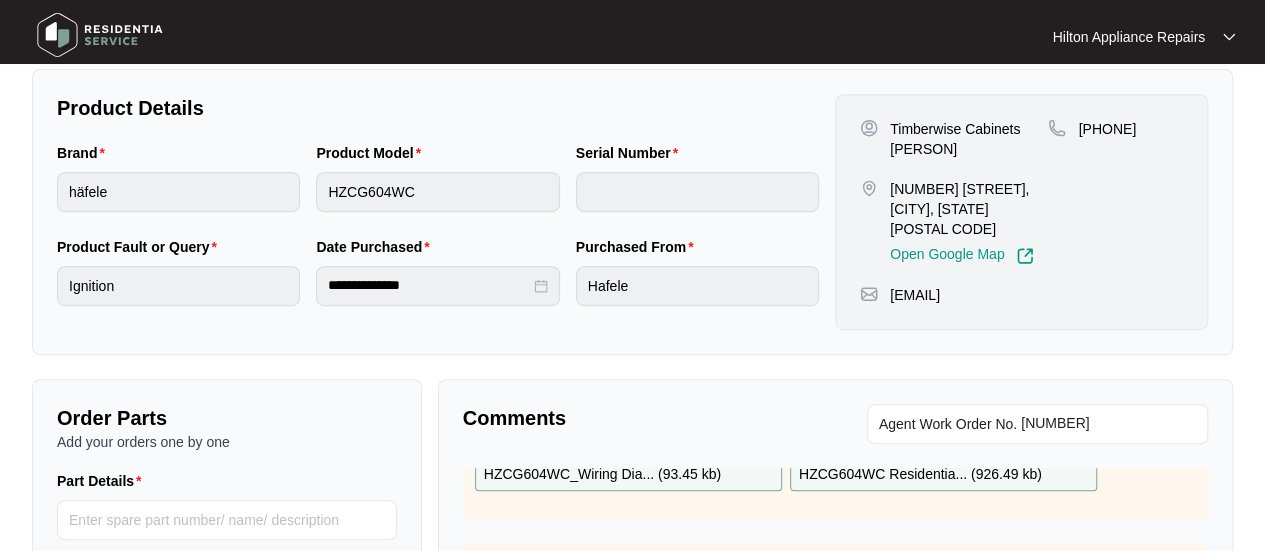 scroll, scrollTop: 0, scrollLeft: 0, axis: both 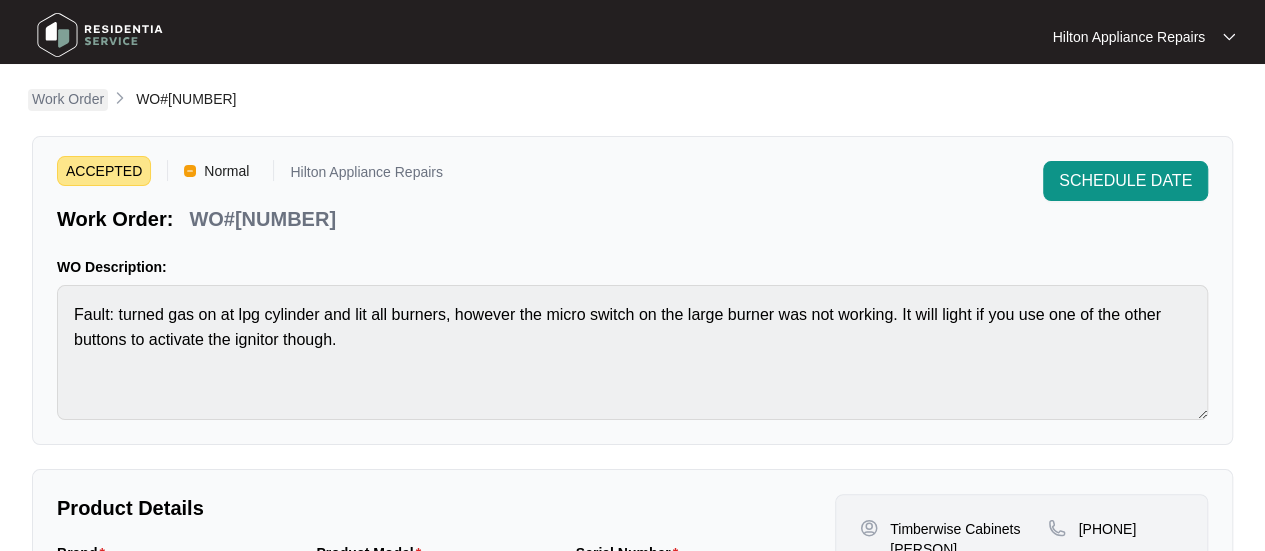 click on "Work Order" at bounding box center (68, 99) 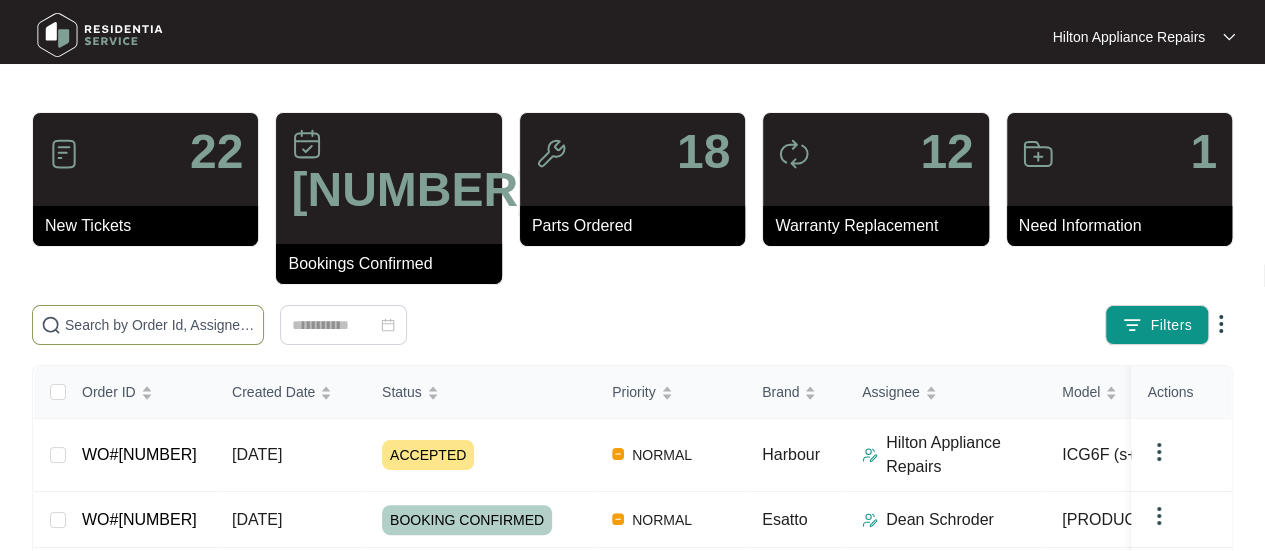click at bounding box center [148, 325] 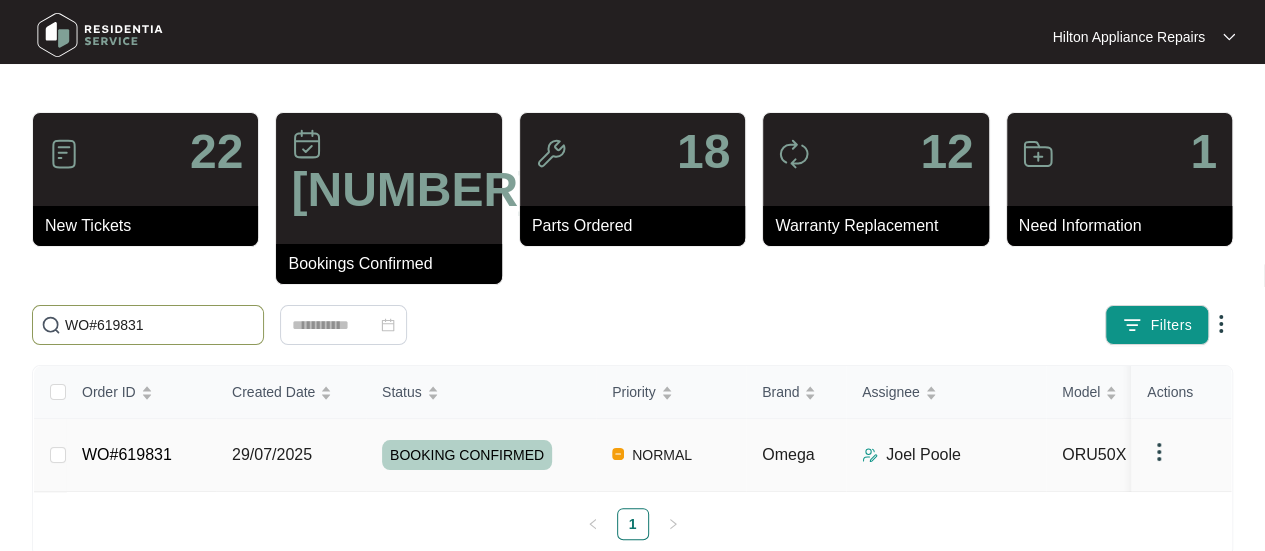 type on "WO#619831" 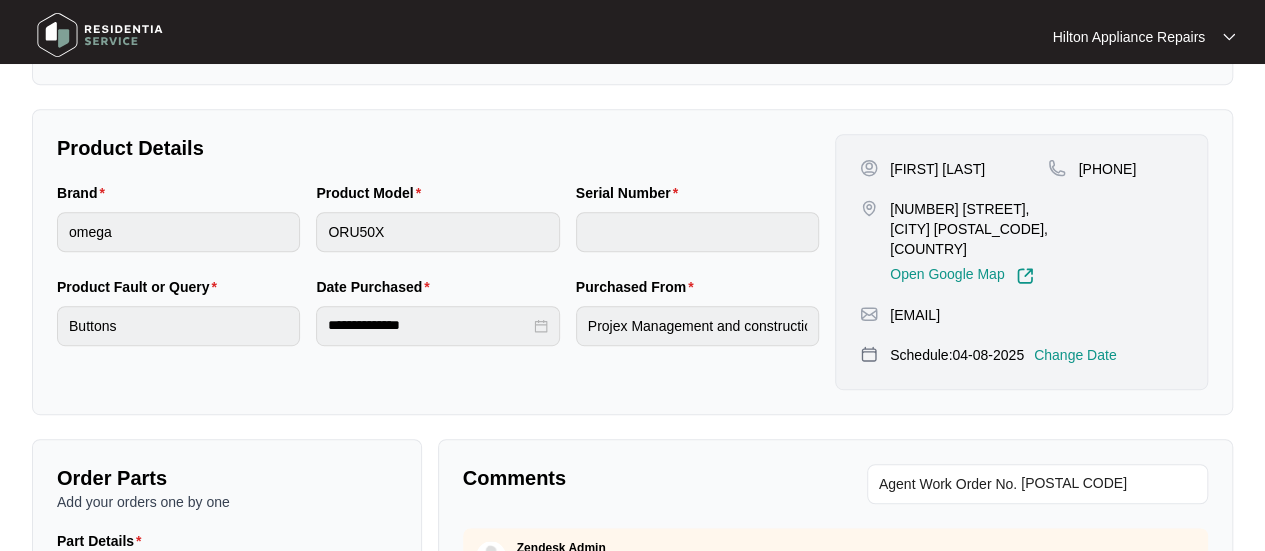 scroll, scrollTop: 800, scrollLeft: 0, axis: vertical 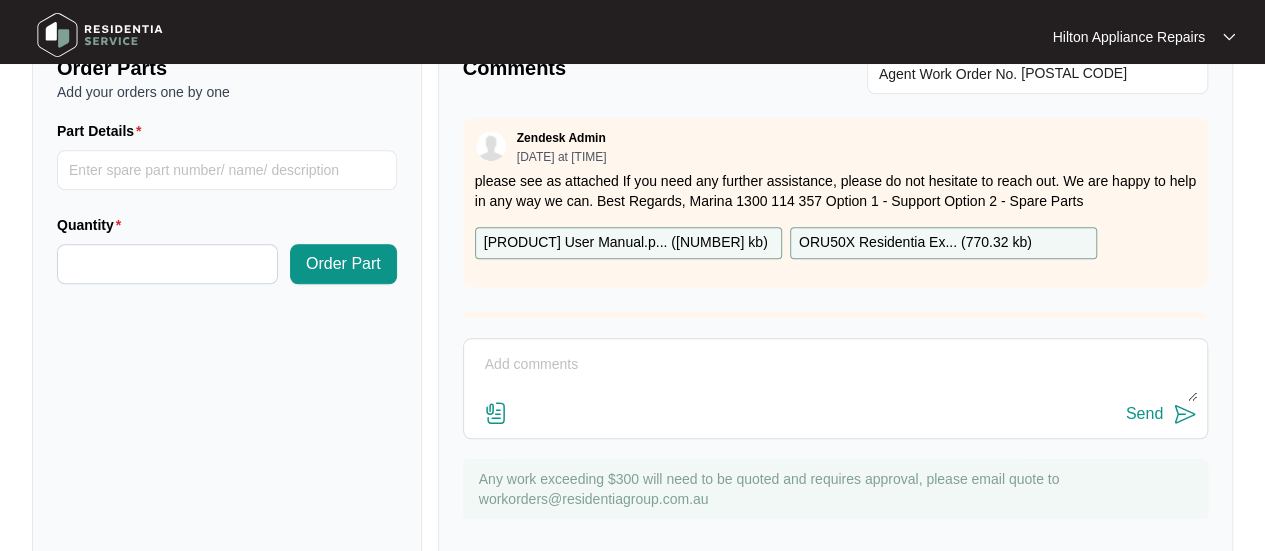 click at bounding box center [835, 375] 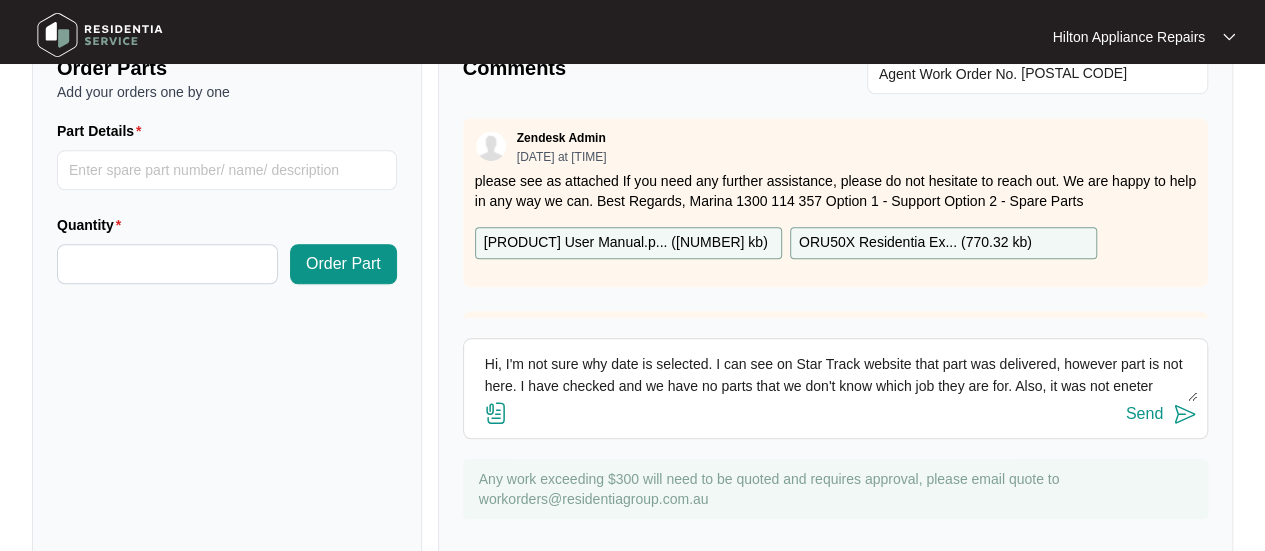 scroll, scrollTop: 14, scrollLeft: 0, axis: vertical 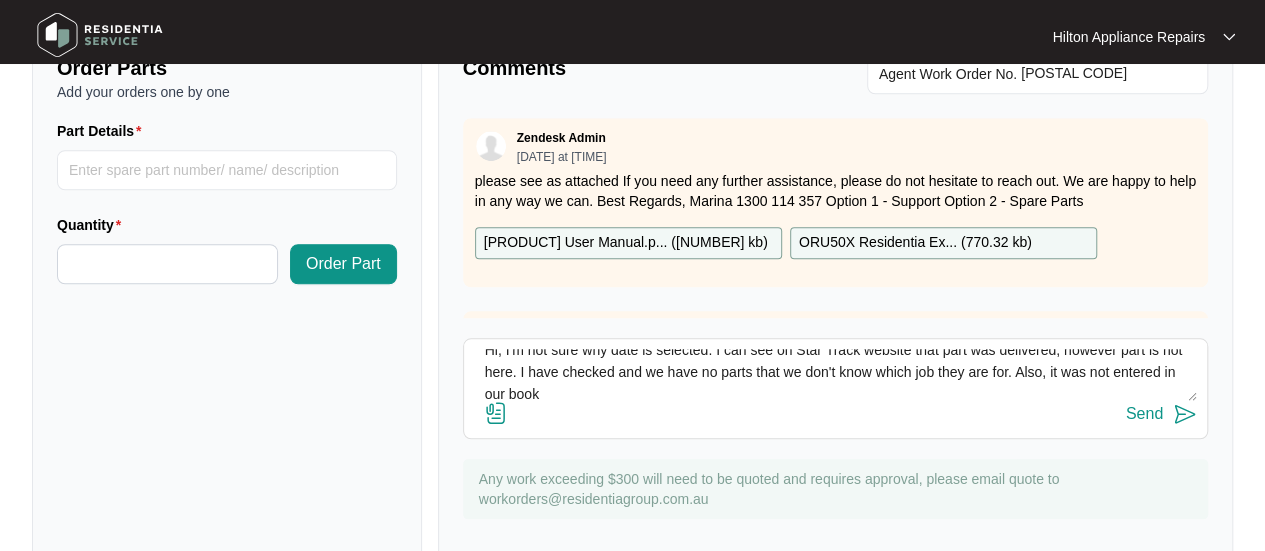 click on "Hi, I'm not sure why date is selected. I can see on Star Track website that part was delivered, however part is not here. I have checked and we have no parts that we don't know which job they are for. Also, it was not entered in our book" at bounding box center [835, 375] 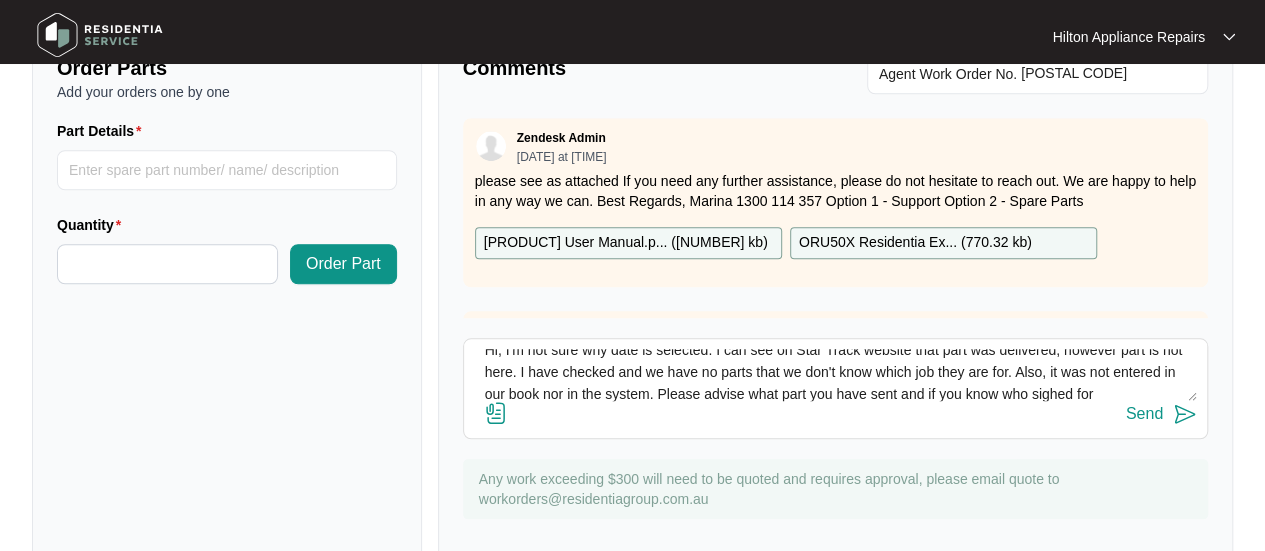 scroll, scrollTop: 36, scrollLeft: 0, axis: vertical 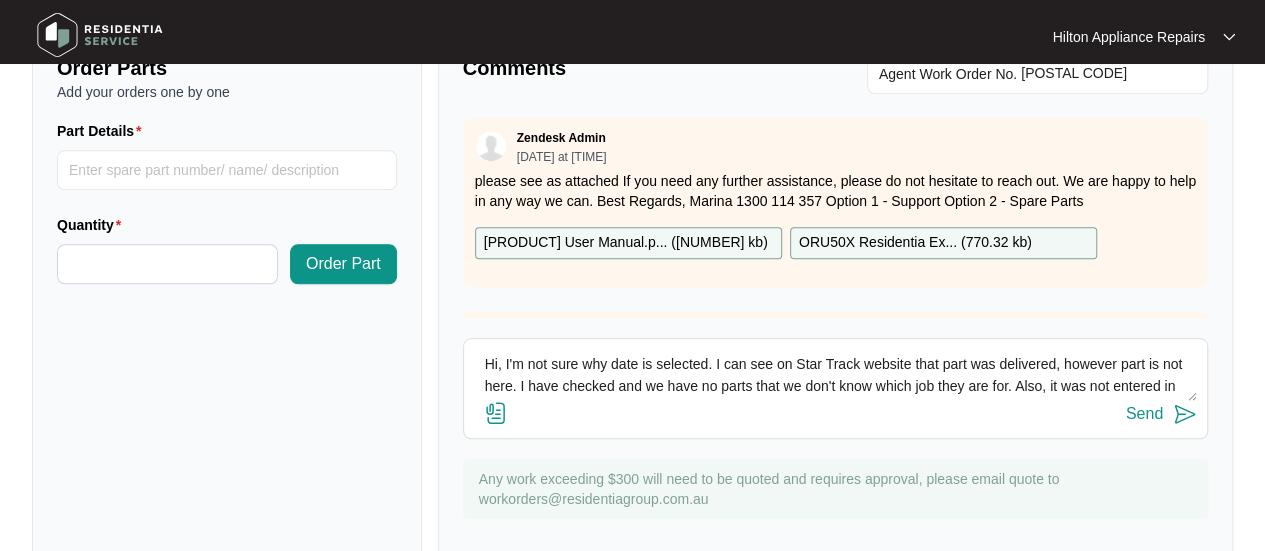 drag, startPoint x: 672, startPoint y: 346, endPoint x: 460, endPoint y: 296, distance: 217.81644 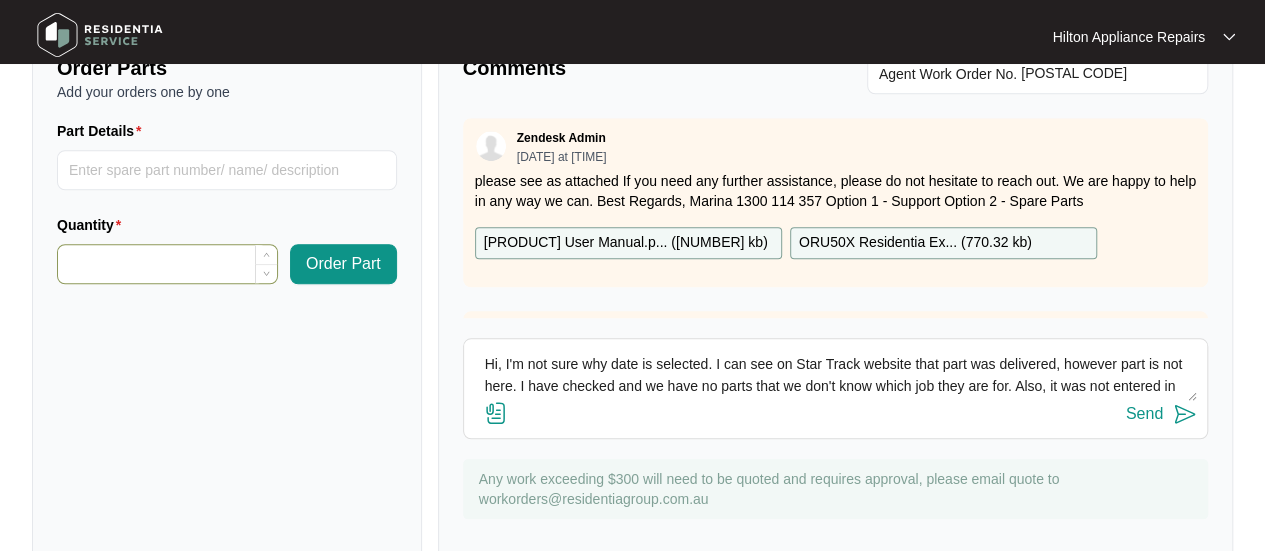 type on "Hi, I'm not sure why date is selected. I can see on Star Track website that part was delivered, however part is not here. I have checked and we have no parts that we don't know which job they are for. Also, it was not entered in our book nor in the system. Please advise what part you have sent and if you know who sighed for it. Would you be able to resend the part. Thank you." 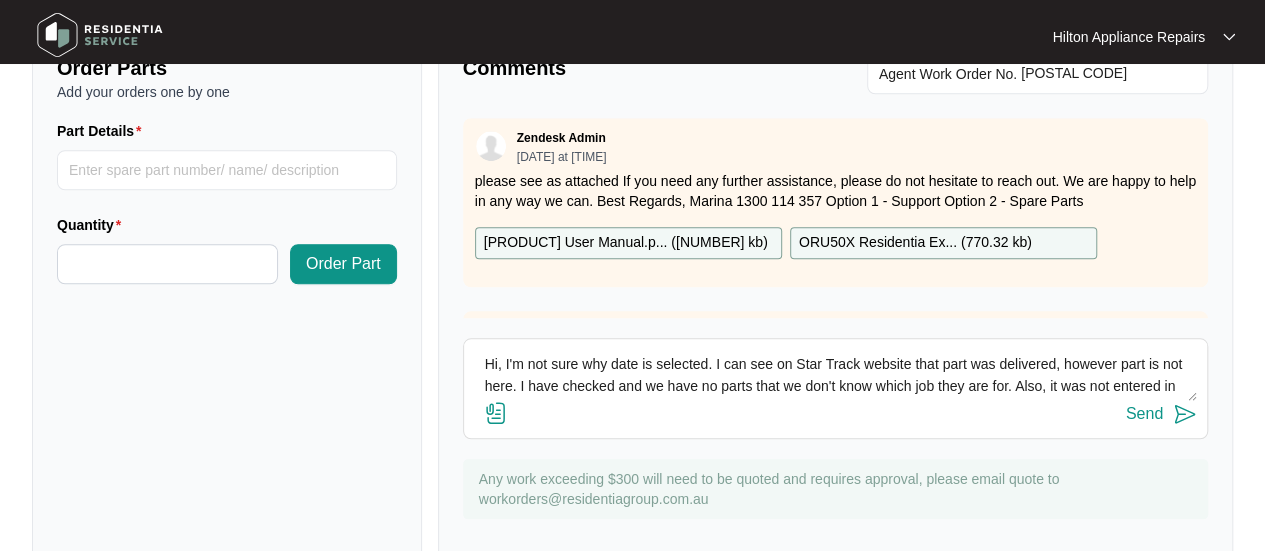 click on "Order Parts Add your orders one by one Part Details Quantity Order Part" at bounding box center (227, 296) 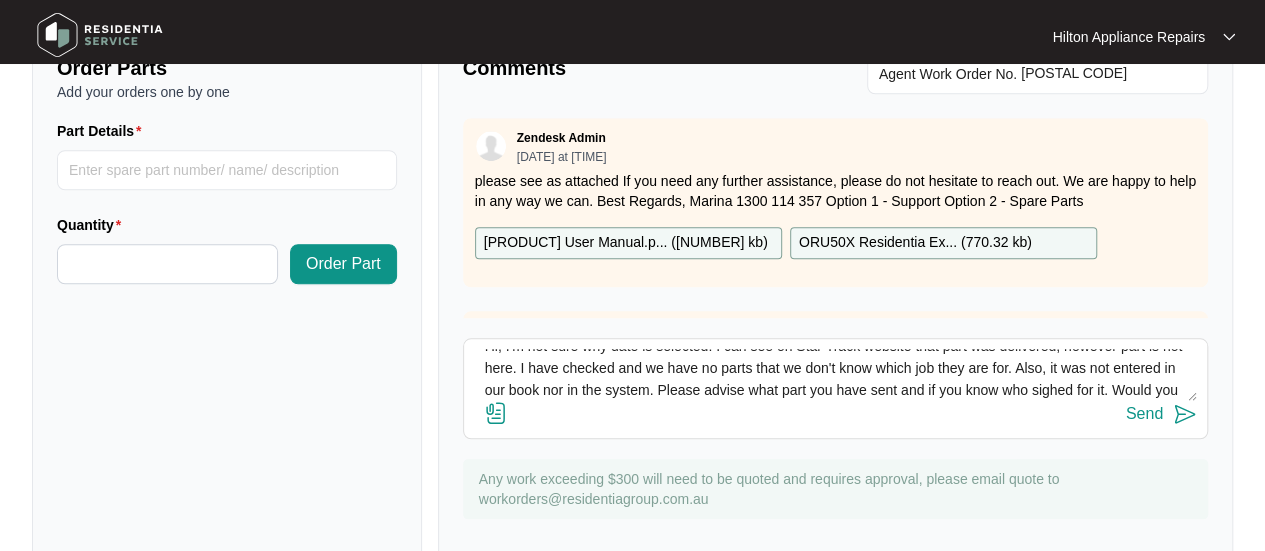 scroll, scrollTop: 44, scrollLeft: 0, axis: vertical 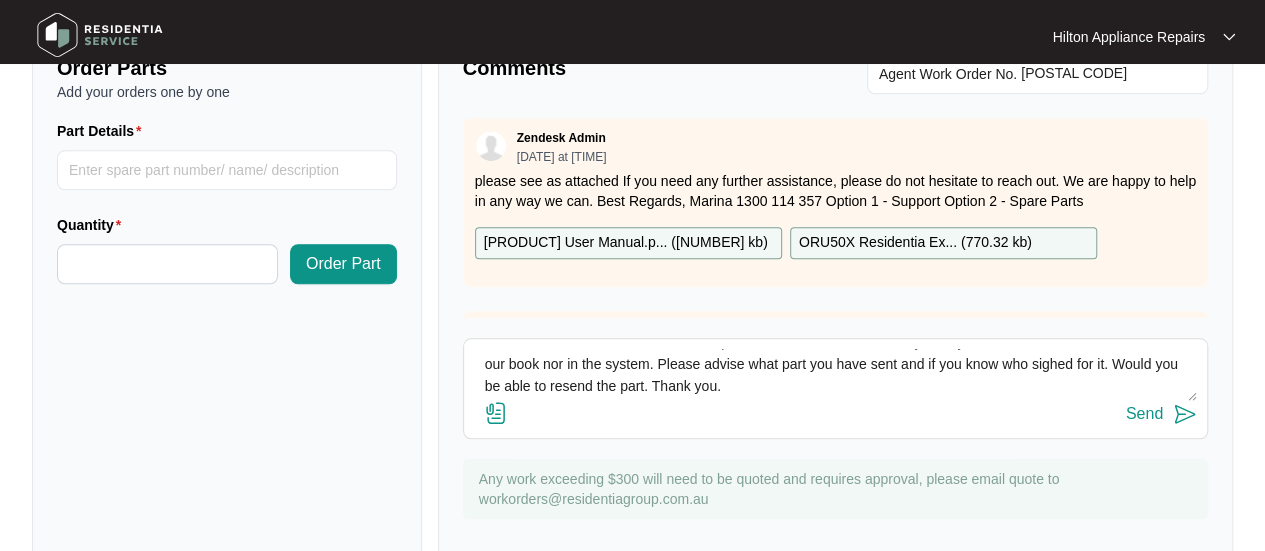 drag, startPoint x: 481, startPoint y: 313, endPoint x: 1112, endPoint y: 351, distance: 632.1432 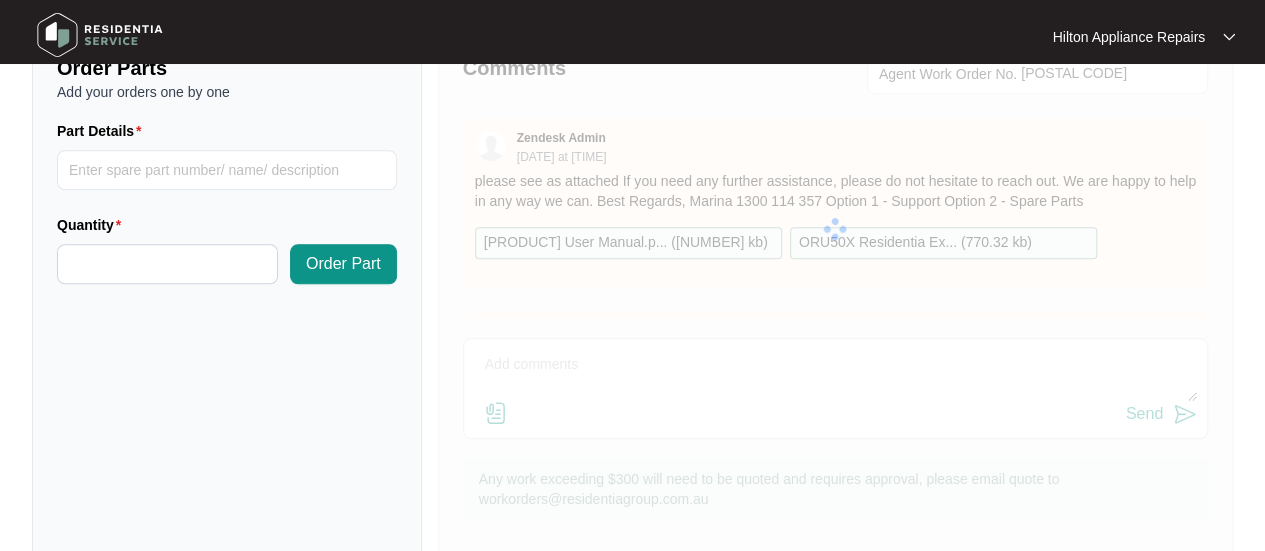 scroll, scrollTop: 0, scrollLeft: 0, axis: both 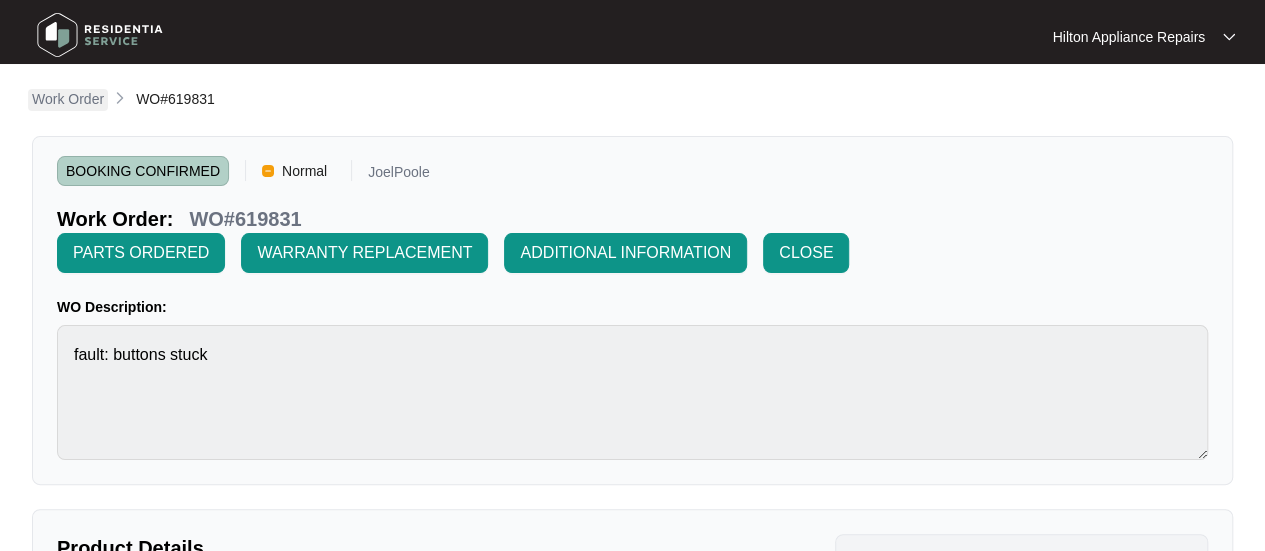 click on "Work Order" at bounding box center [68, 99] 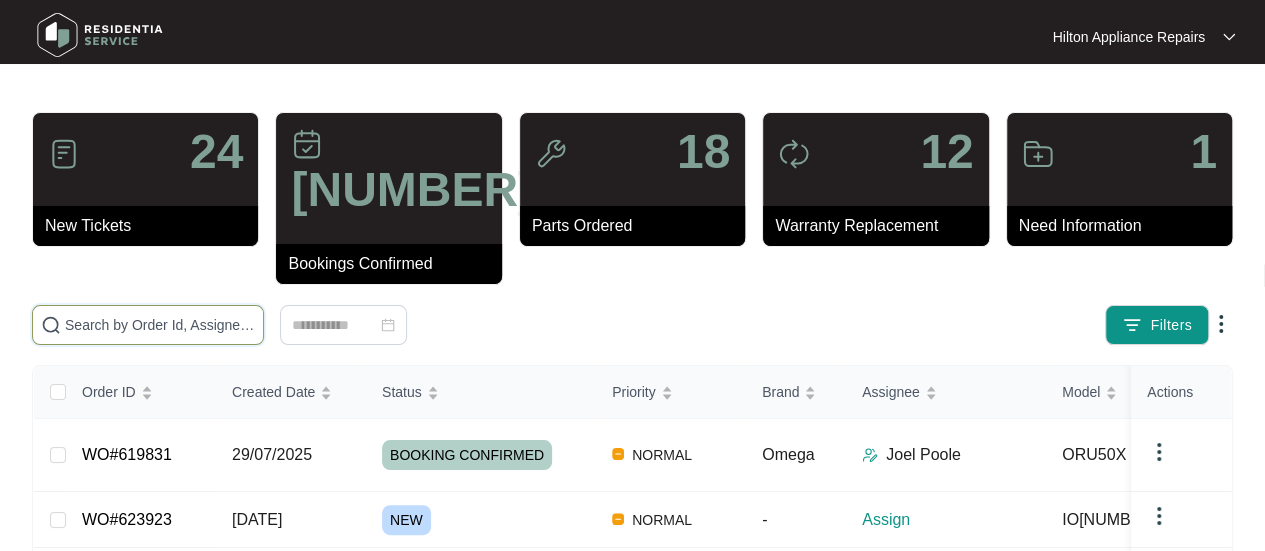 click at bounding box center (160, 325) 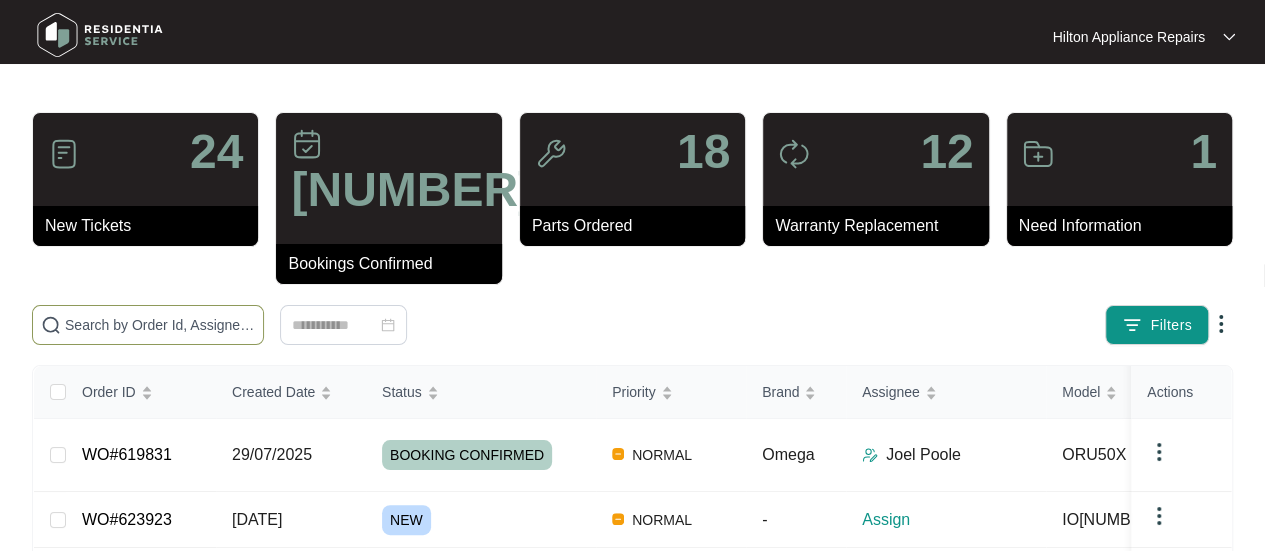 paste on "WO#621631" 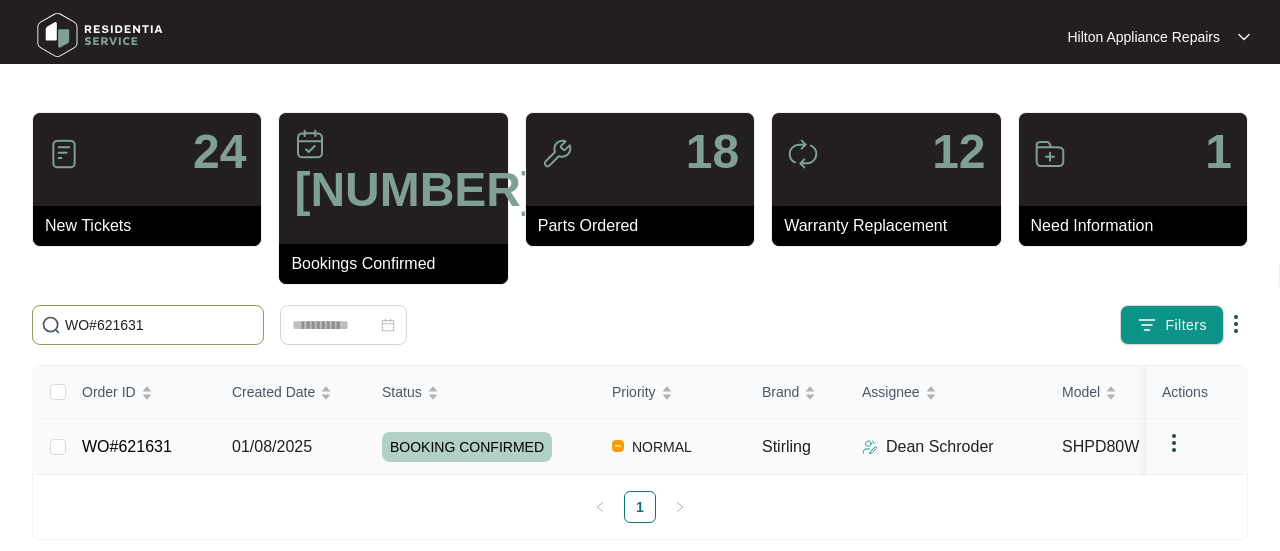 type on "WO#621631" 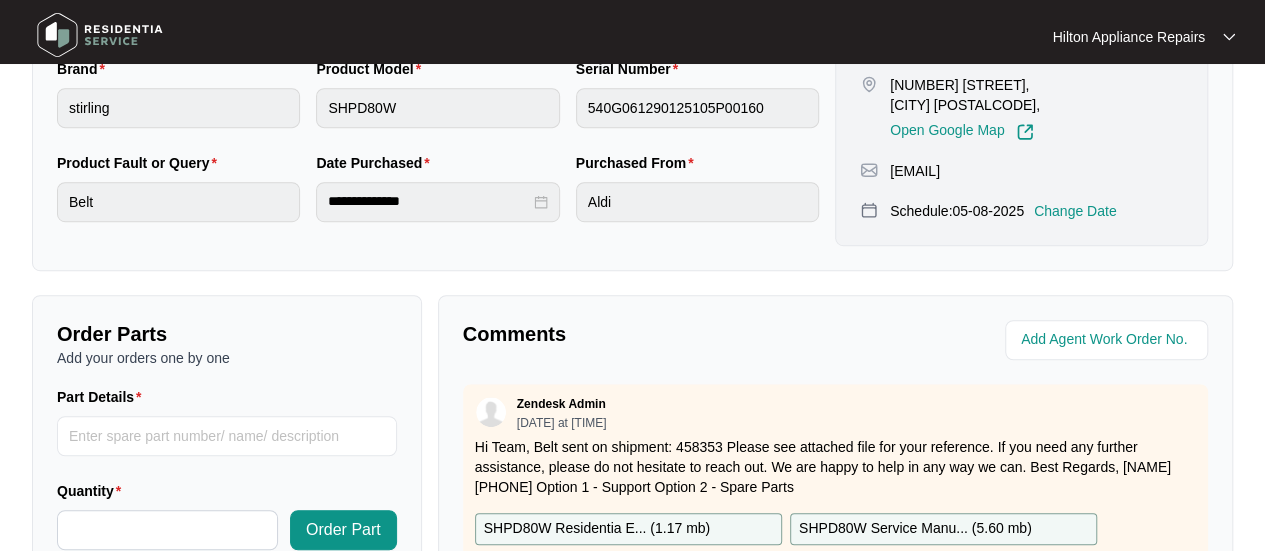 scroll, scrollTop: 700, scrollLeft: 0, axis: vertical 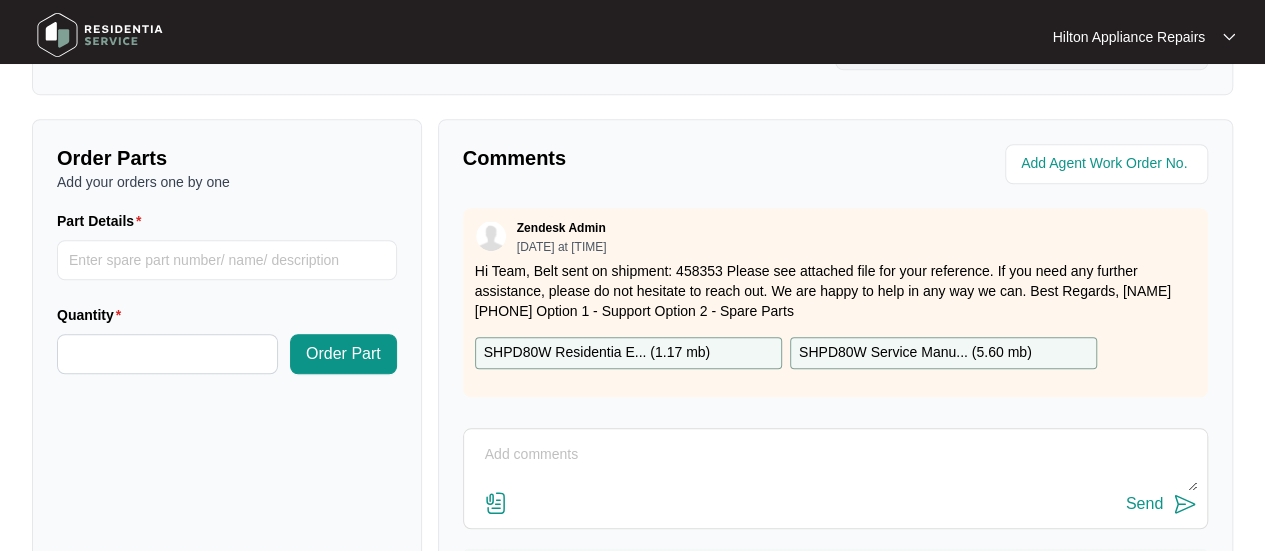 click at bounding box center (835, 465) 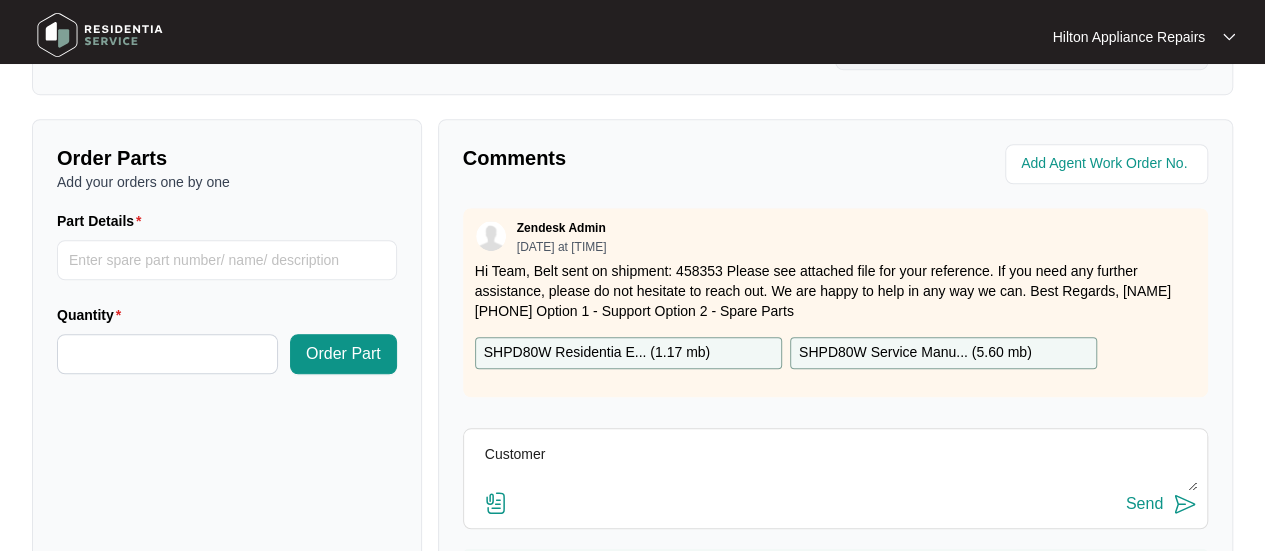 drag, startPoint x: 554, startPoint y: 445, endPoint x: 464, endPoint y: 449, distance: 90.088844 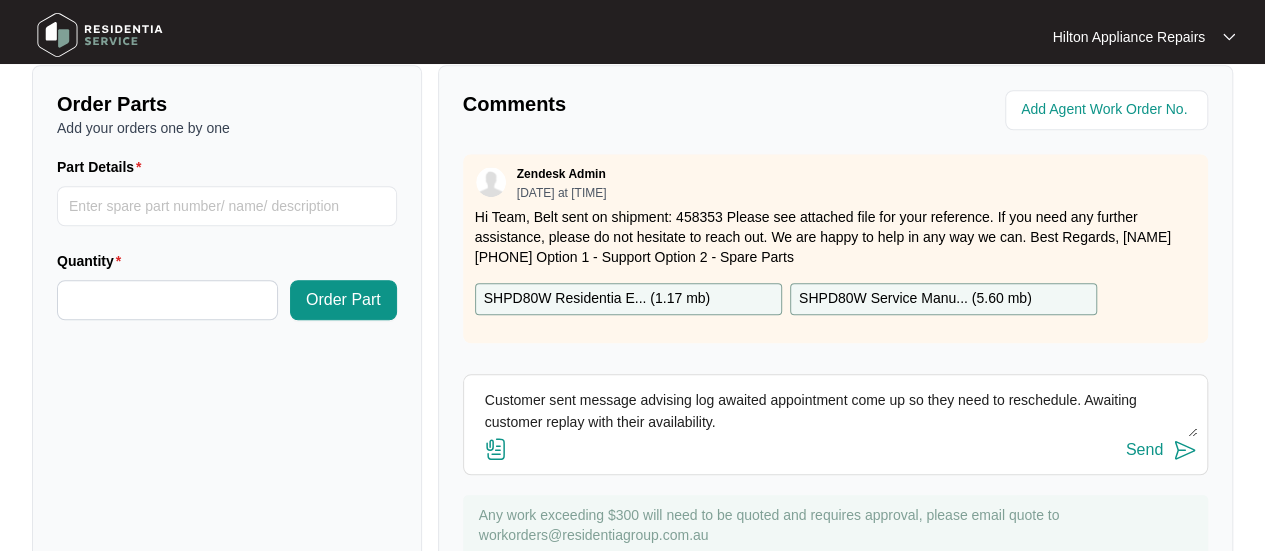 scroll, scrollTop: 831, scrollLeft: 0, axis: vertical 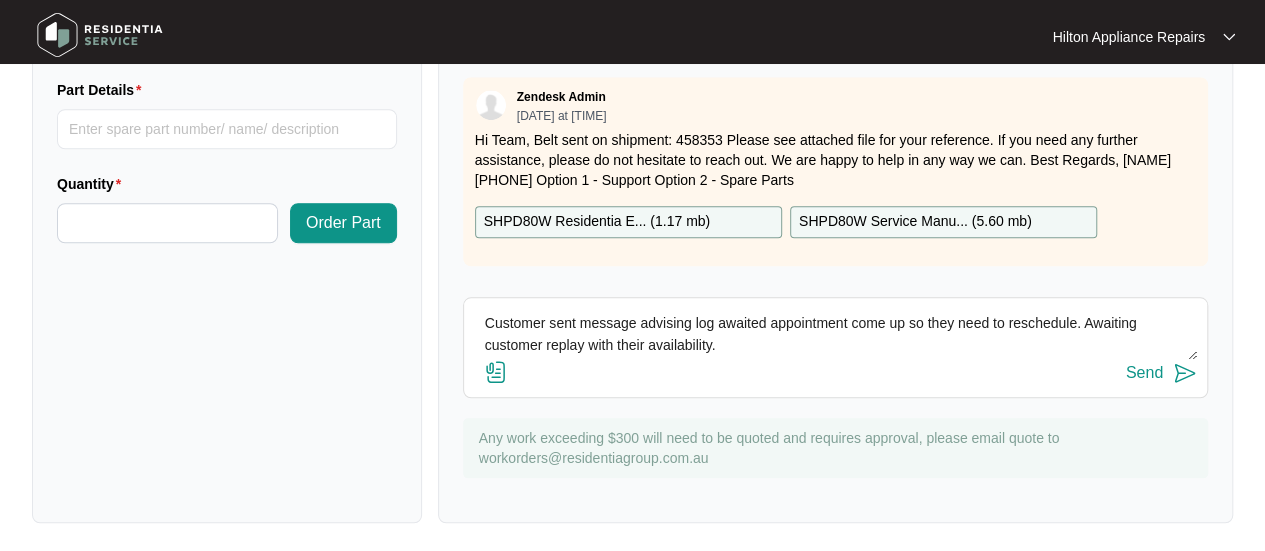 type on "Customer sent message advising log awaited appointment come up so they need to reschedule. Awaiting customer replay with their availability." 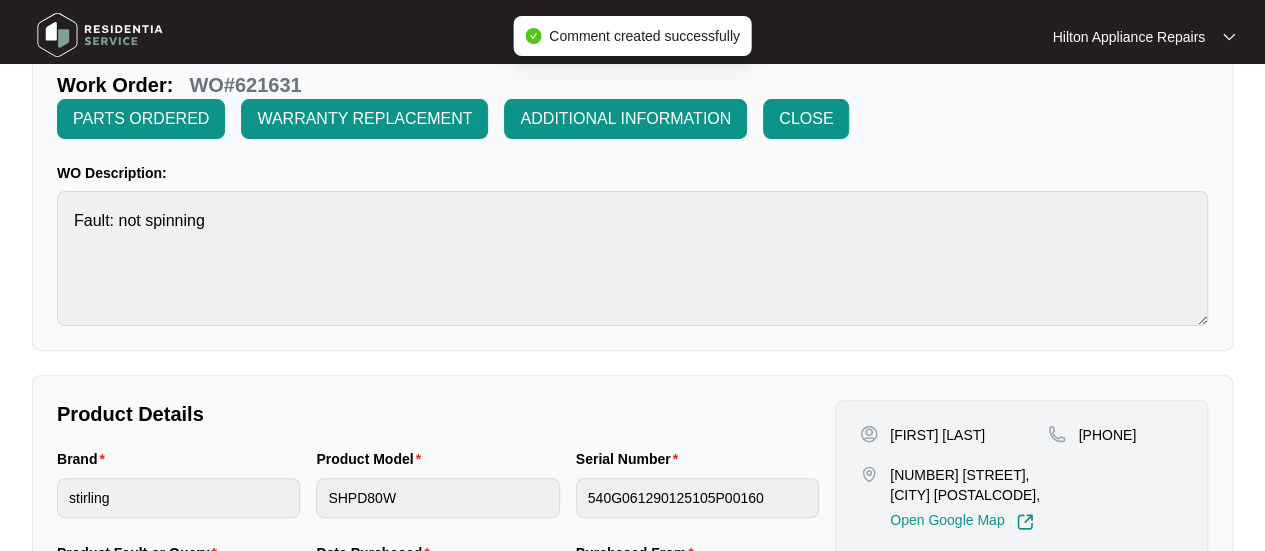 scroll, scrollTop: 0, scrollLeft: 0, axis: both 